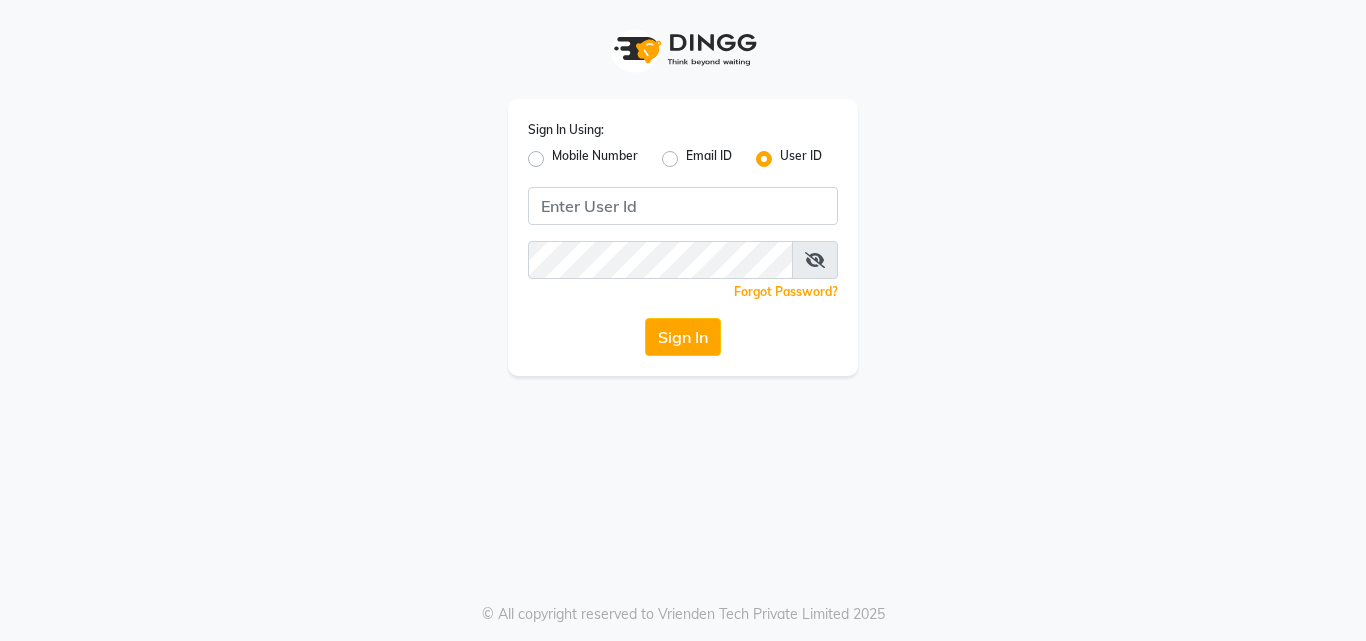 scroll, scrollTop: 0, scrollLeft: 0, axis: both 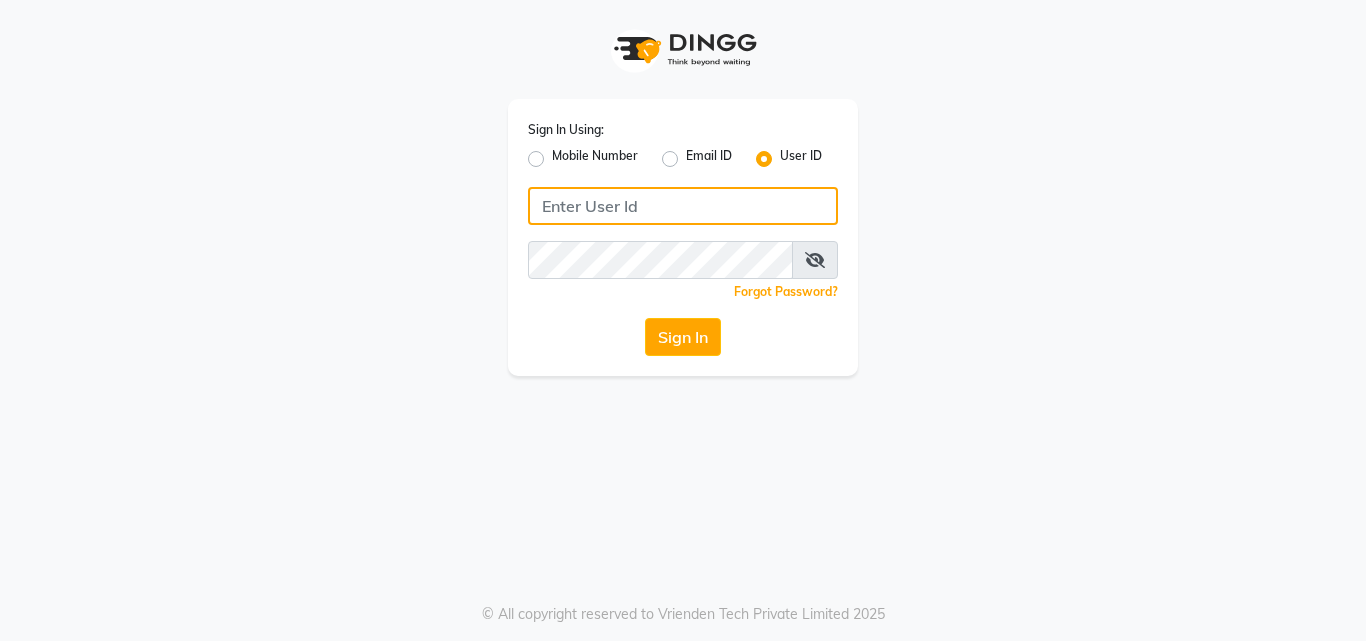click 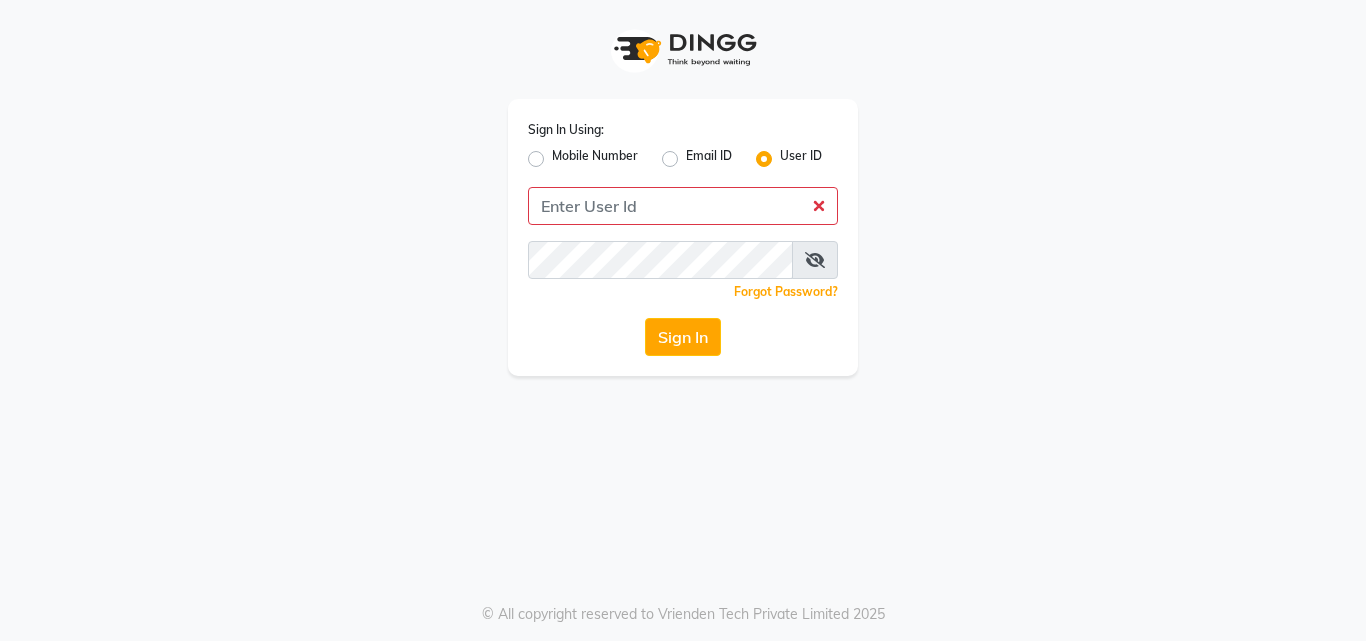 click on "Mobile Number" 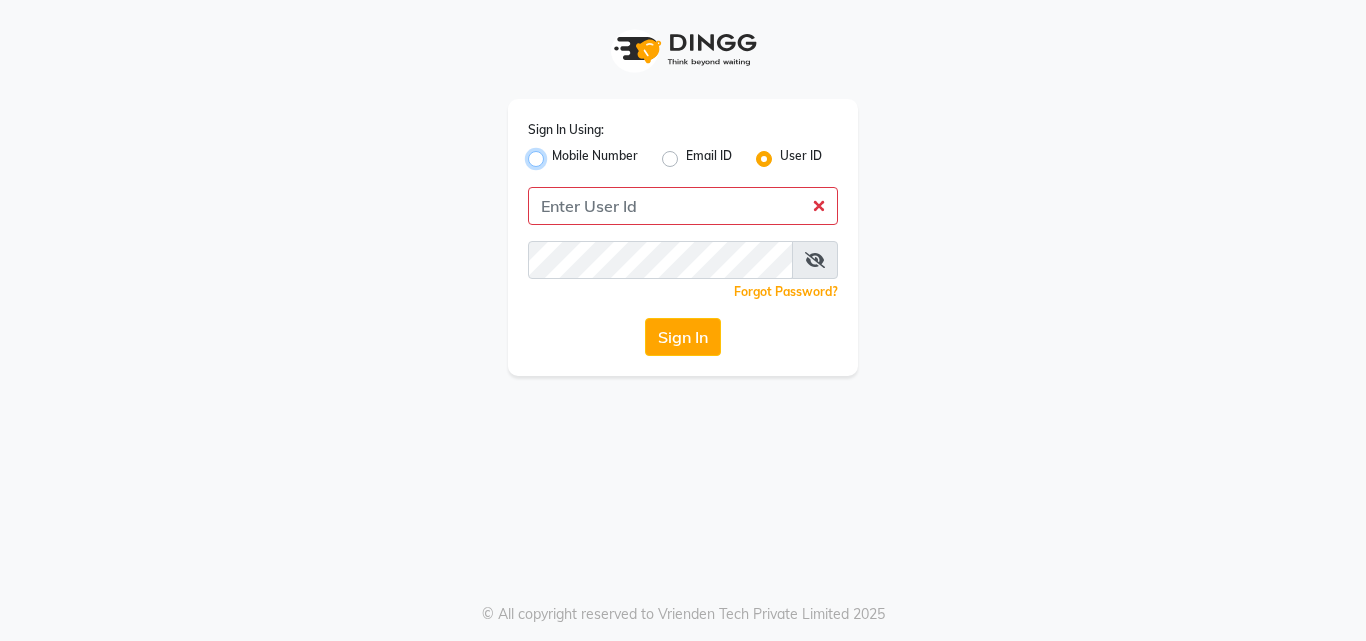 click on "Mobile Number" at bounding box center [558, 153] 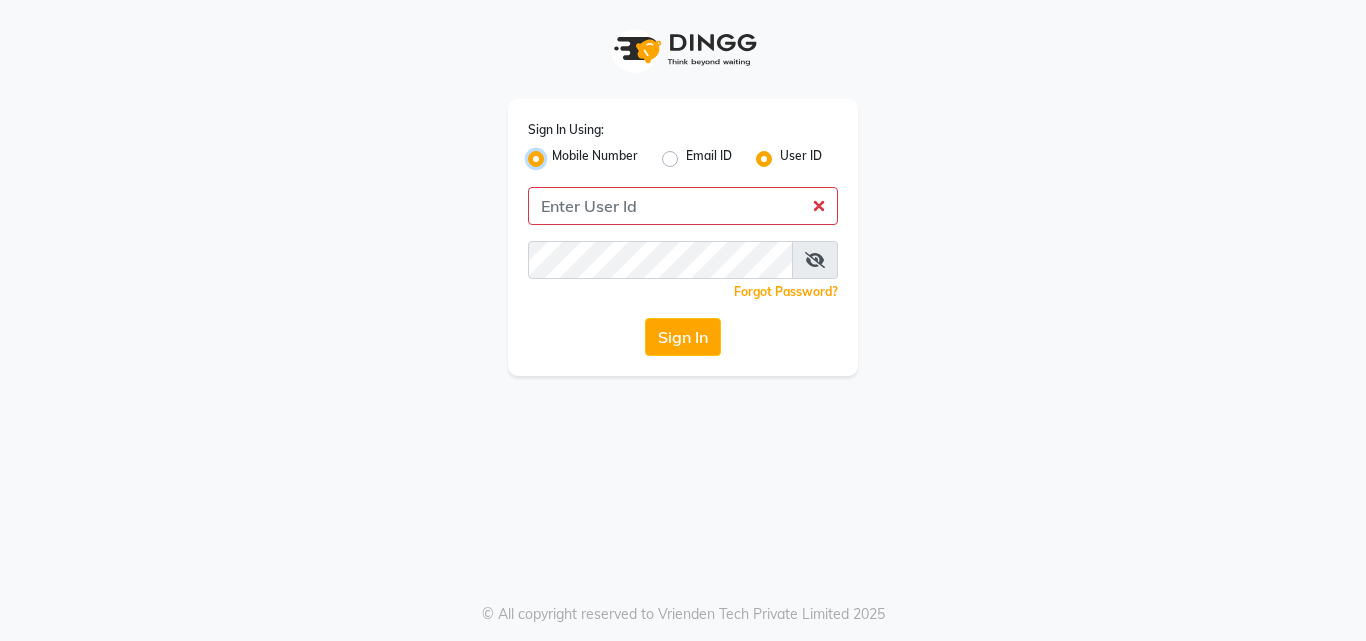 radio on "false" 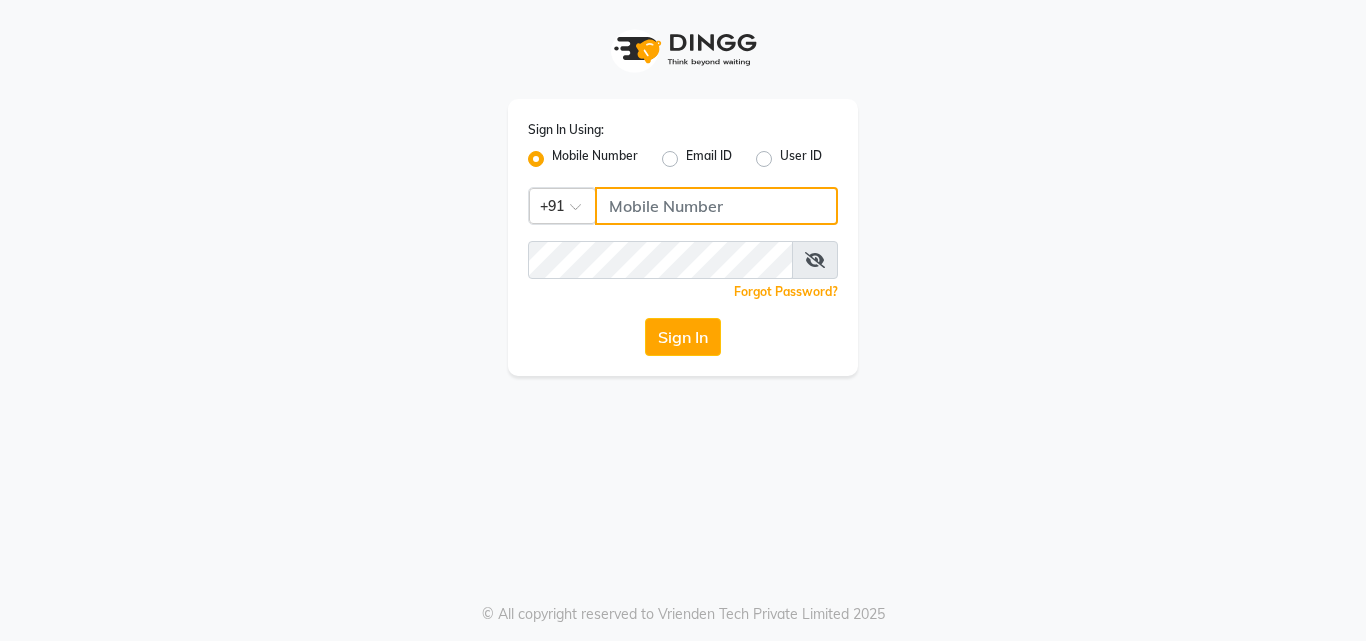 click 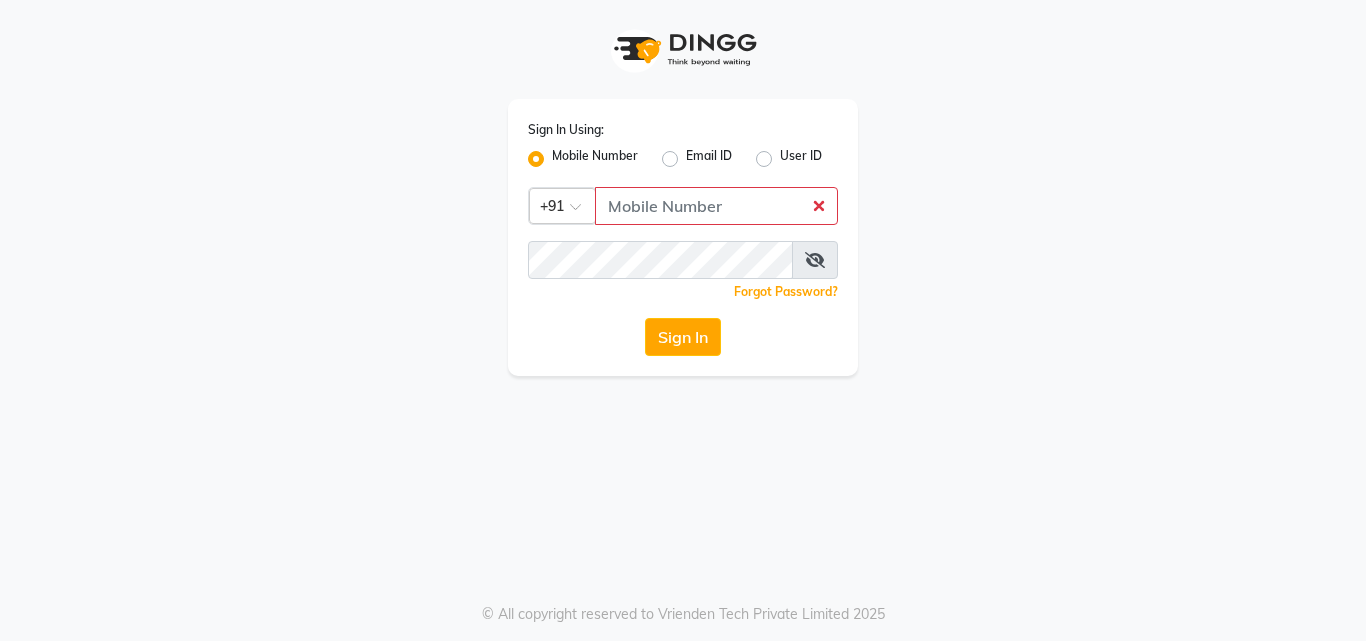 click on "Mobile Number" 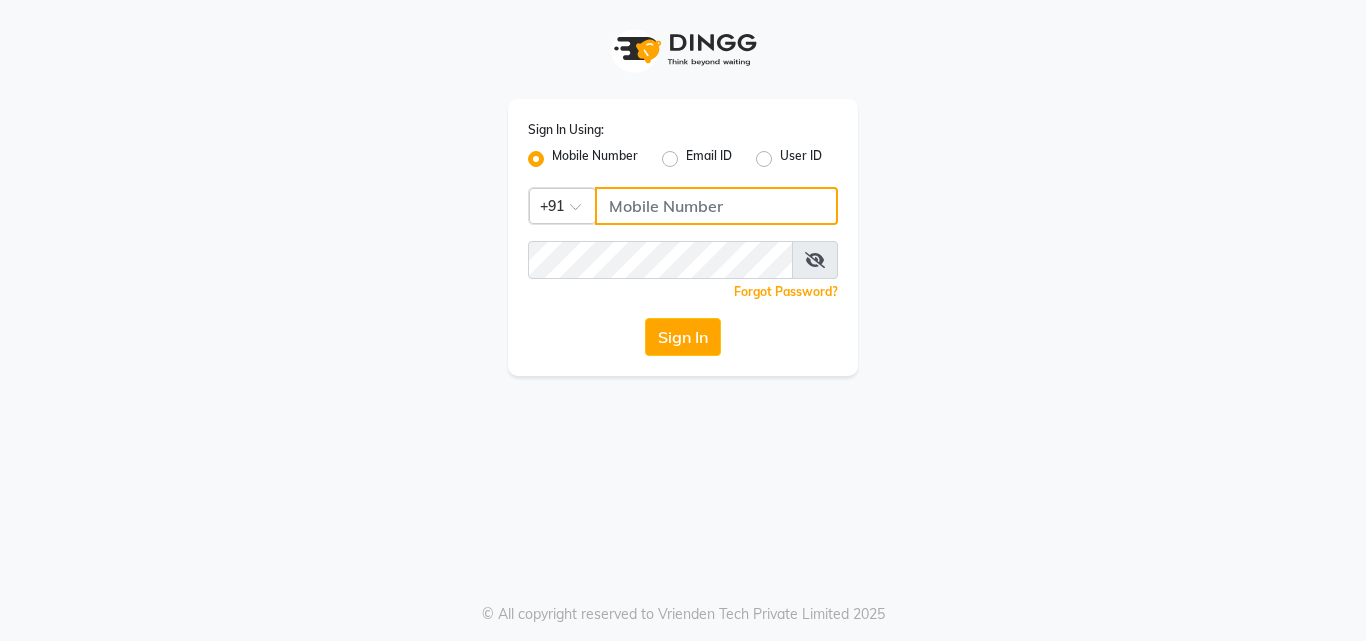 click 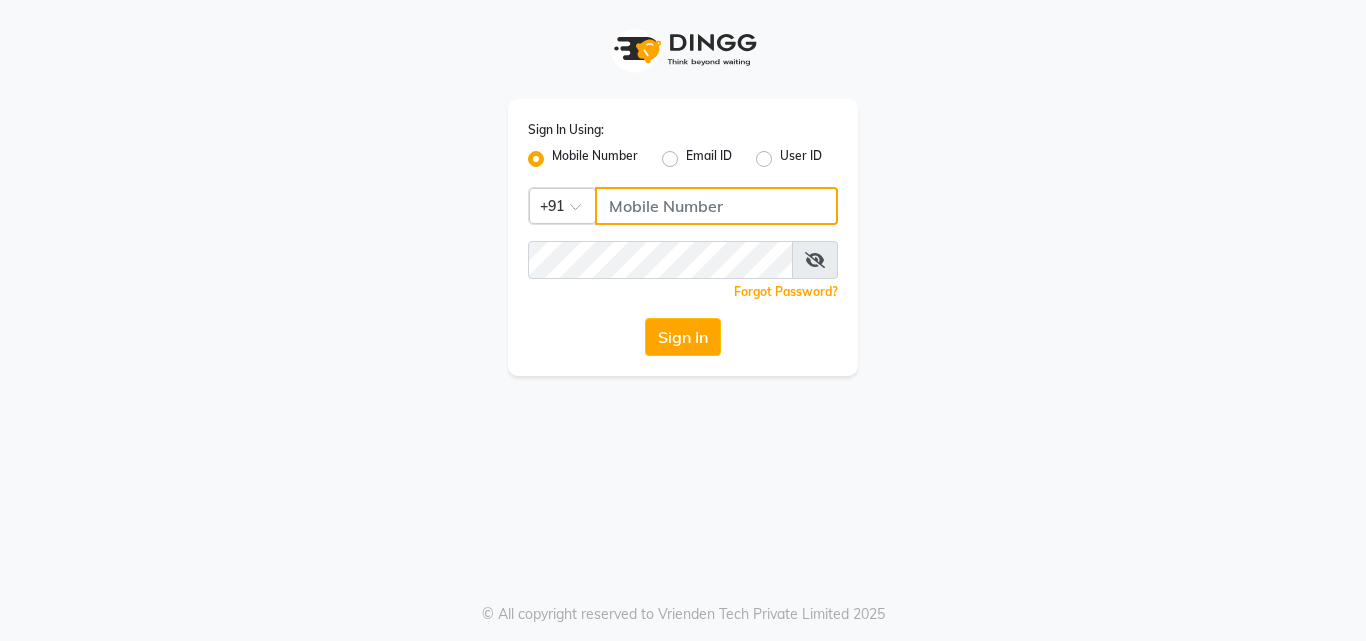 drag, startPoint x: 668, startPoint y: 197, endPoint x: 631, endPoint y: 189, distance: 37.85499 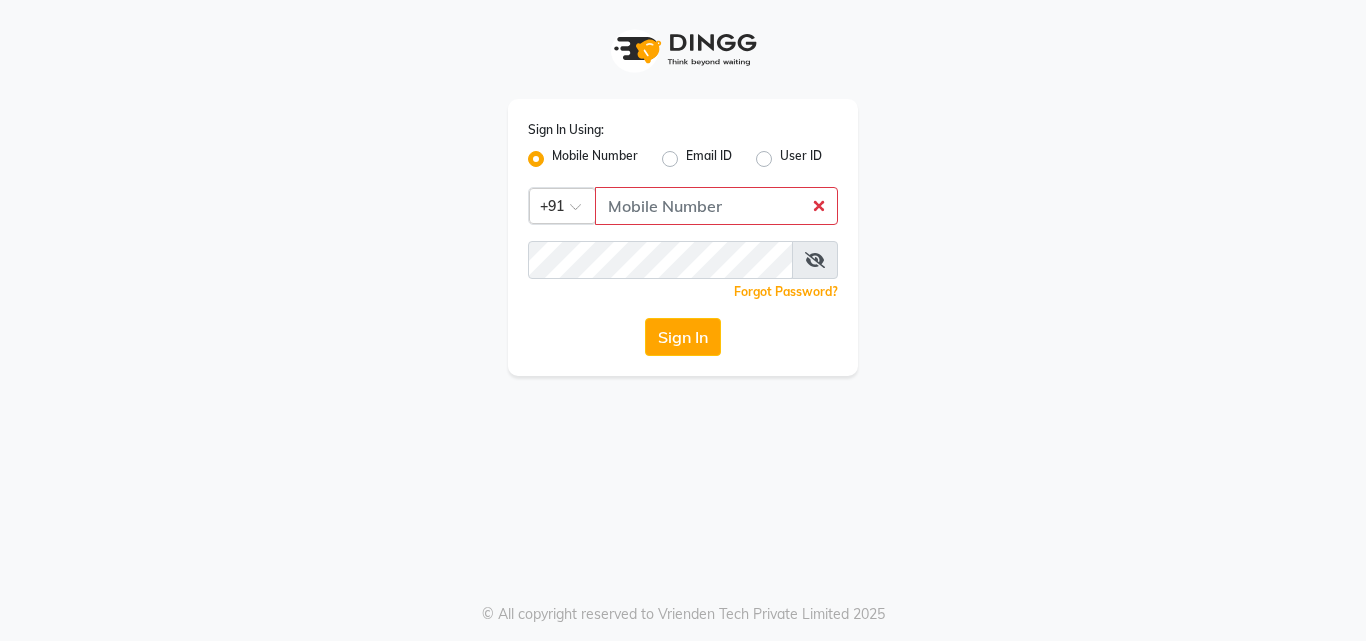 click on "Mobile Number" 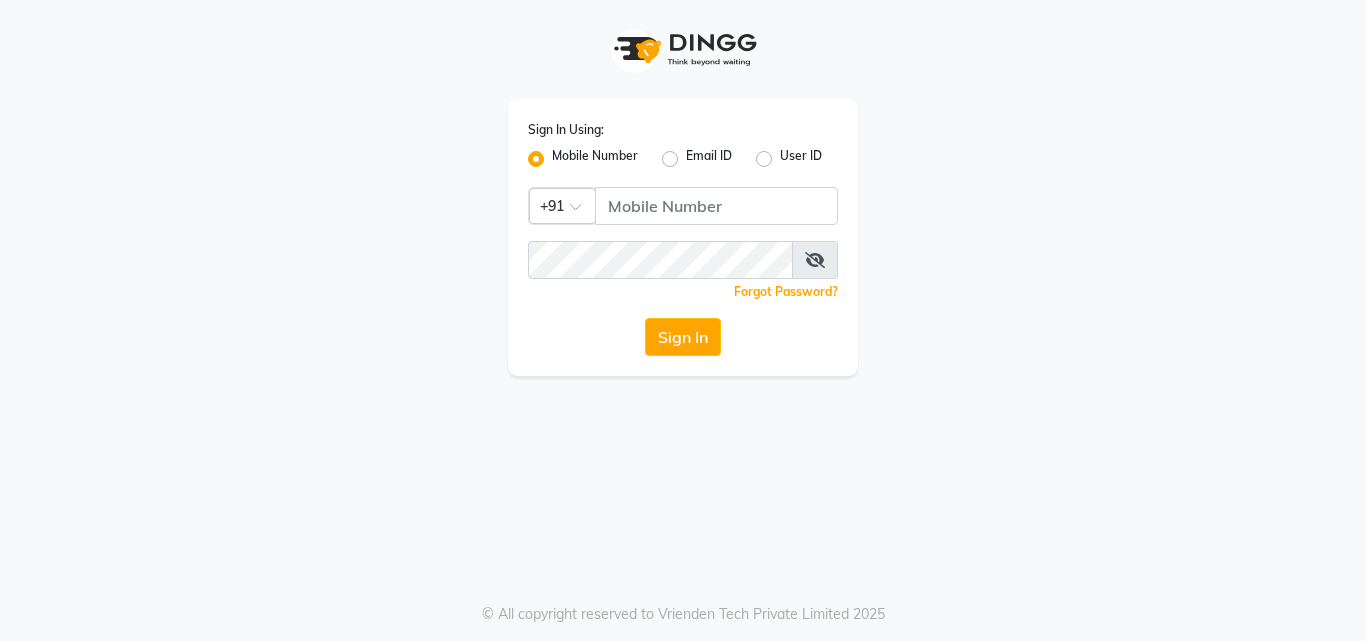 click on "Email ID" 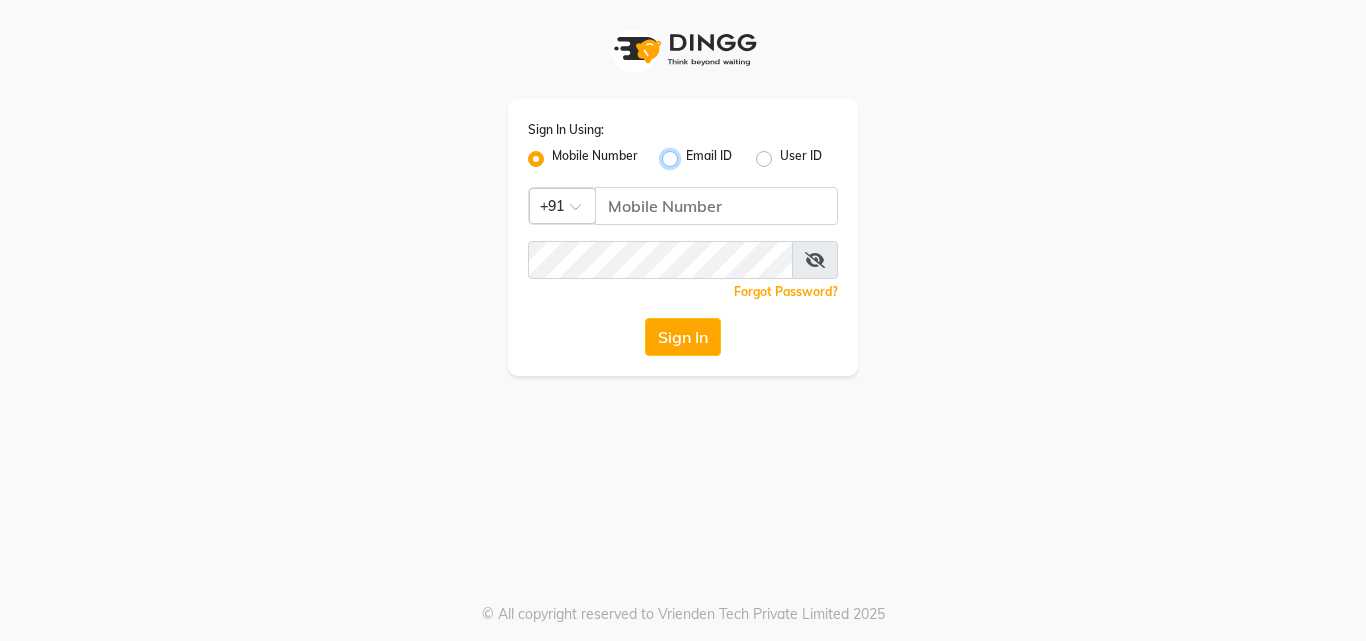 click on "Email ID" at bounding box center [692, 153] 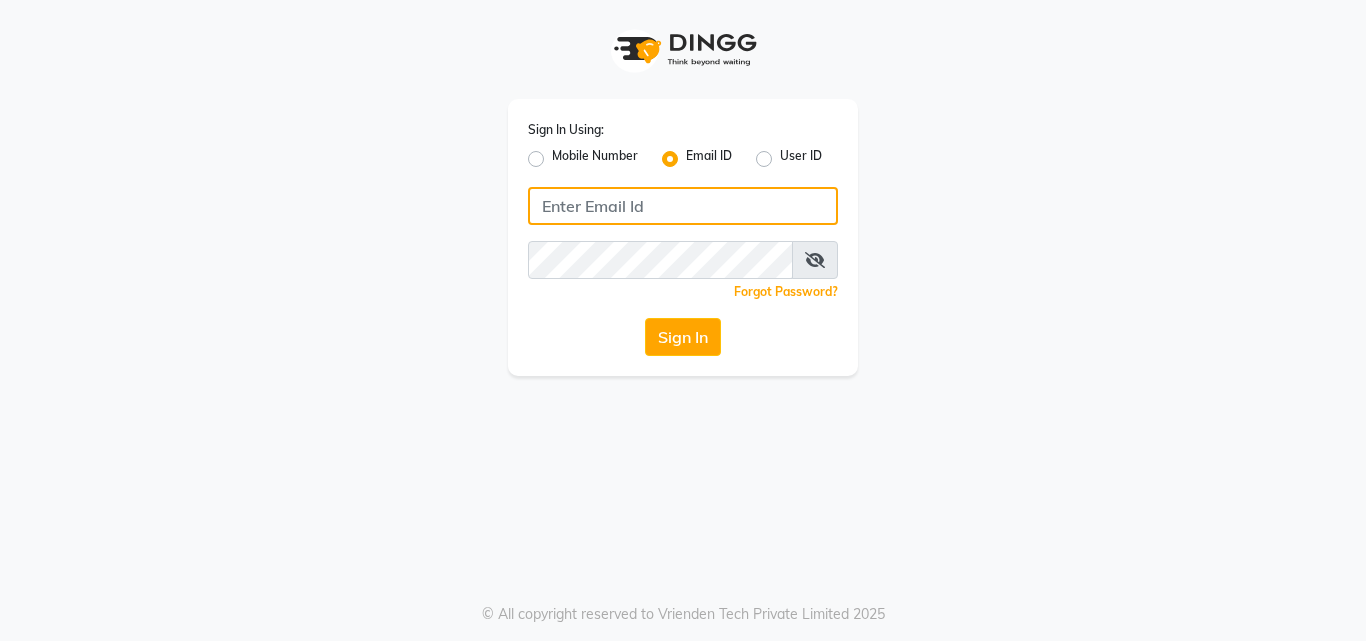 click 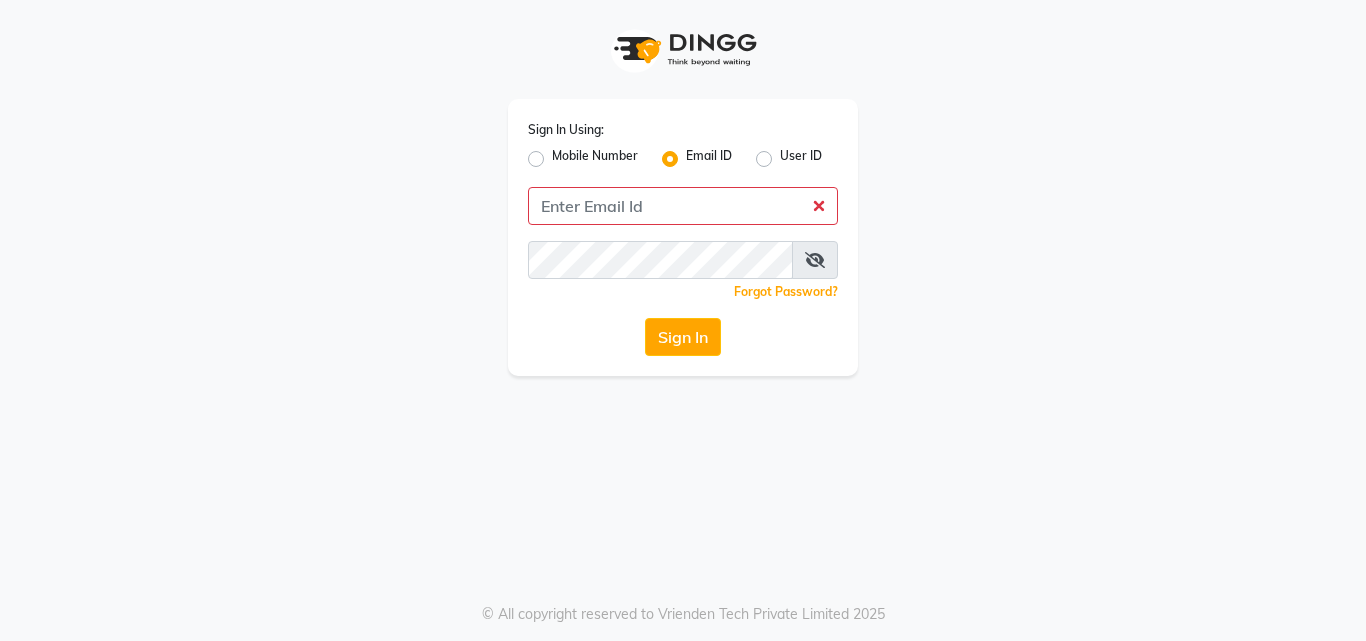 click on "Mobile Number" 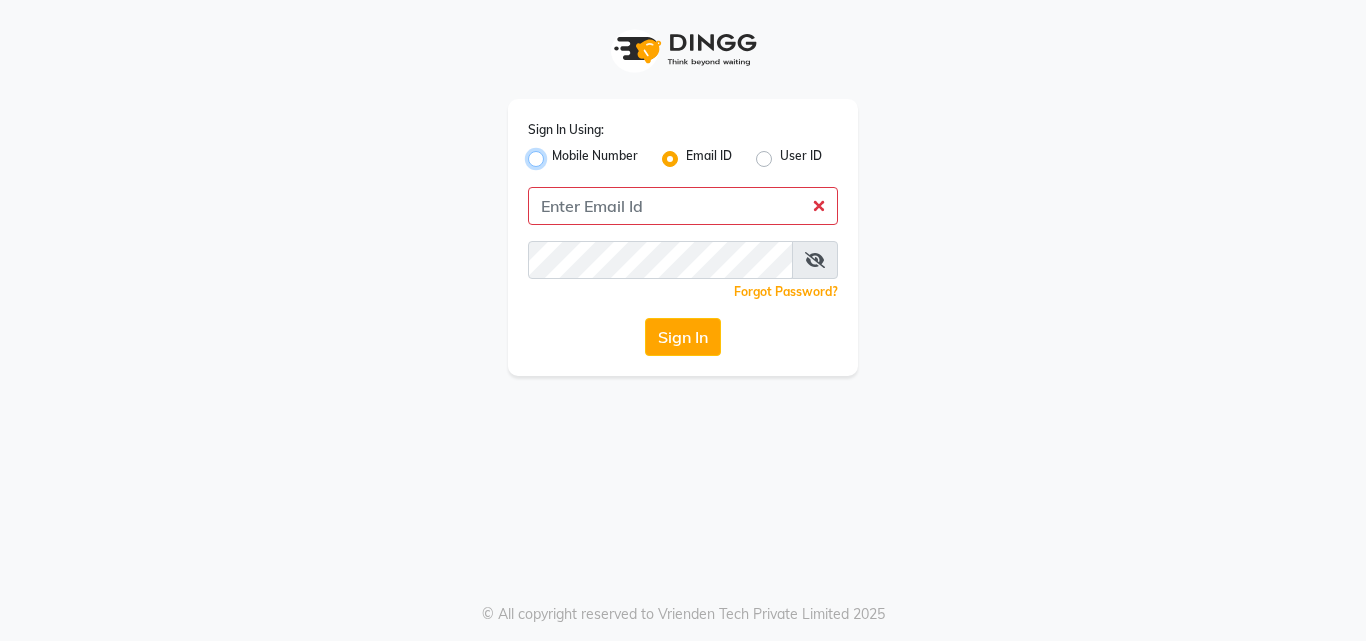 click on "Mobile Number" at bounding box center (558, 153) 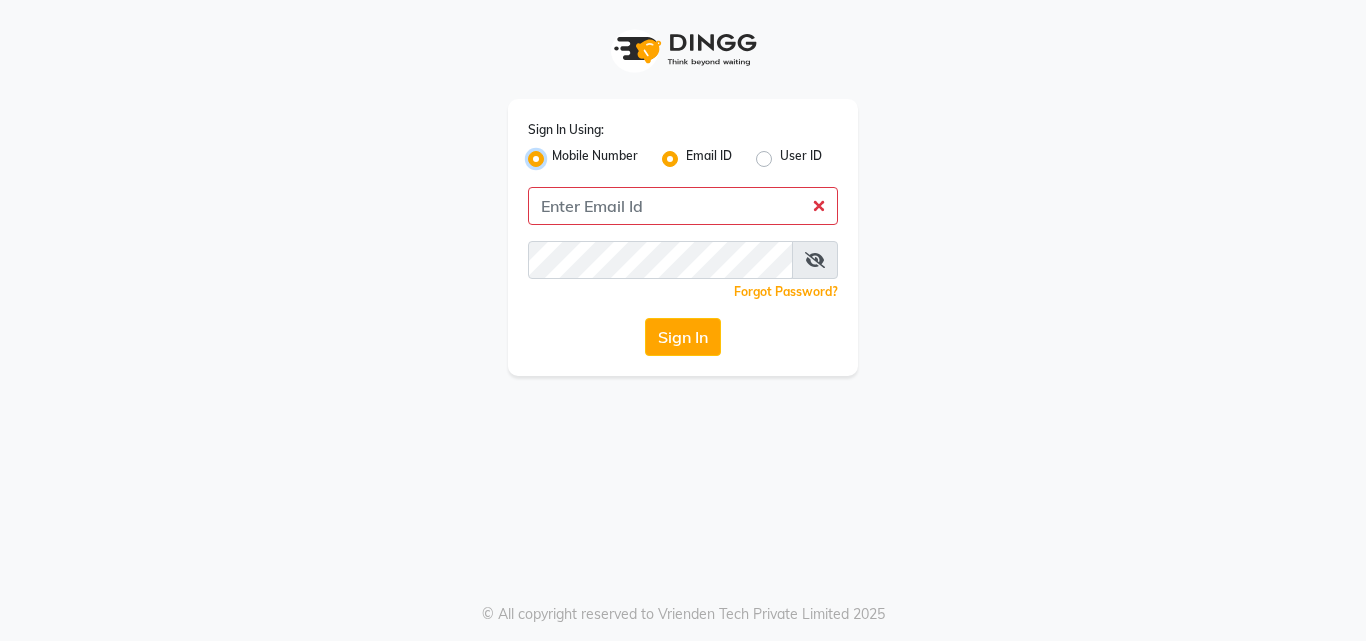 radio on "false" 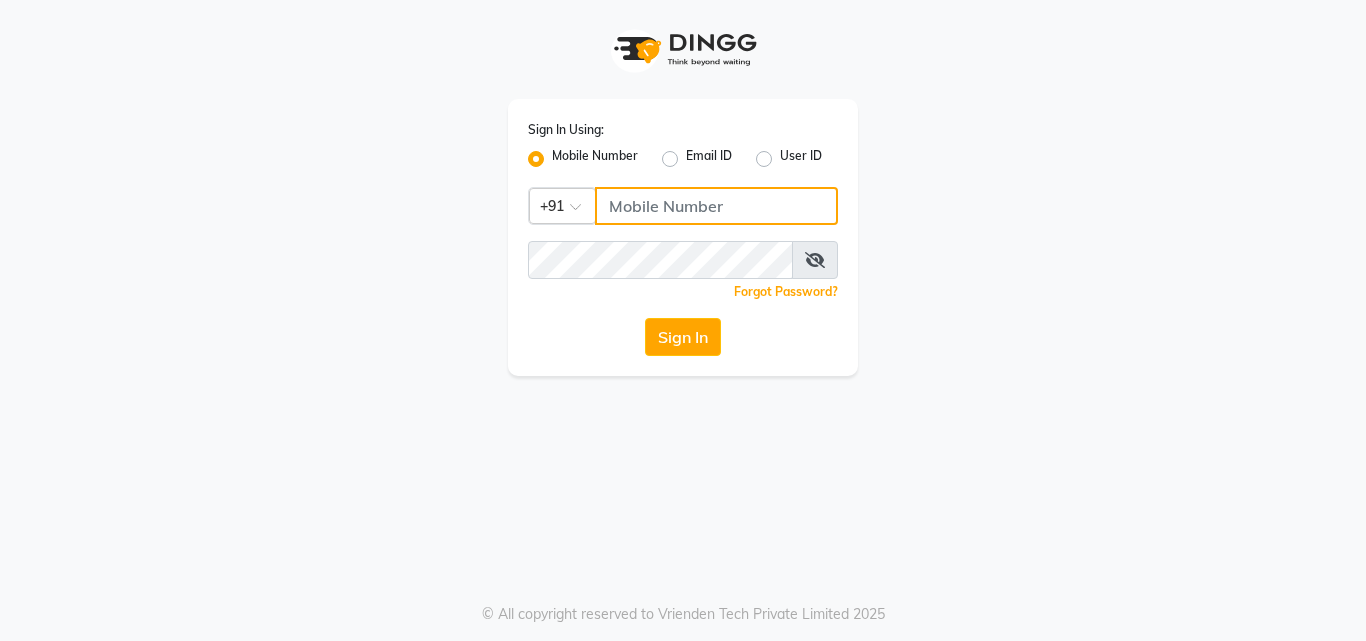 click 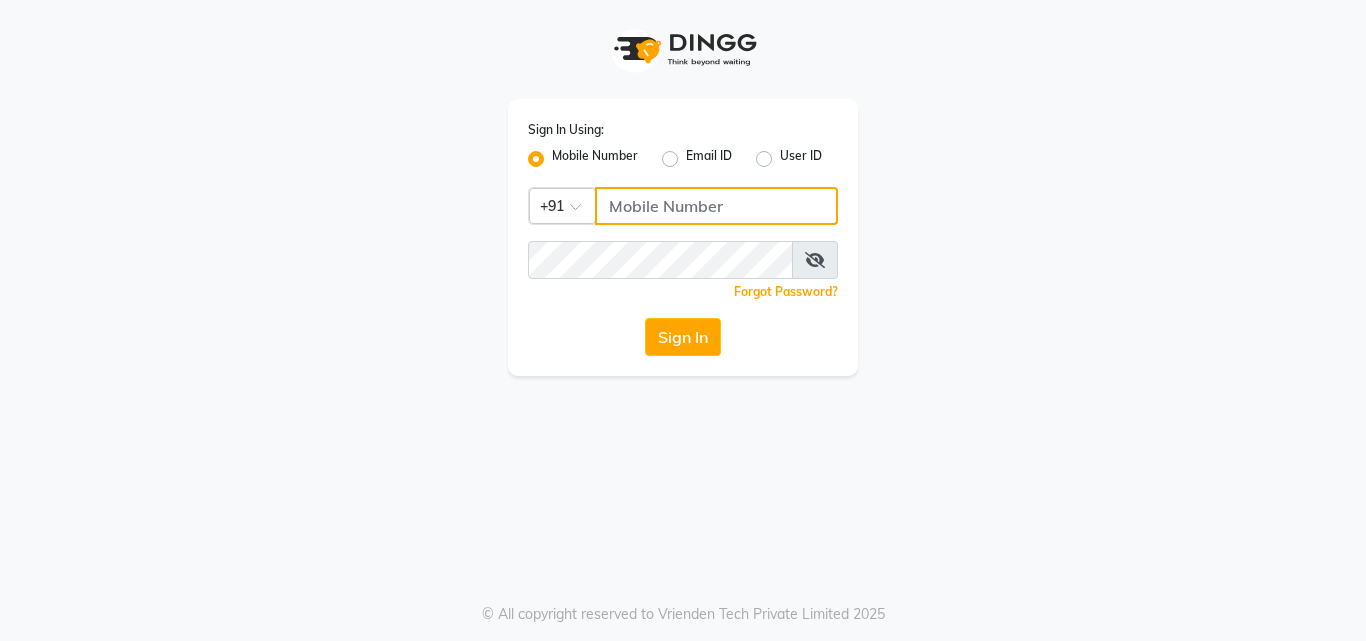 click 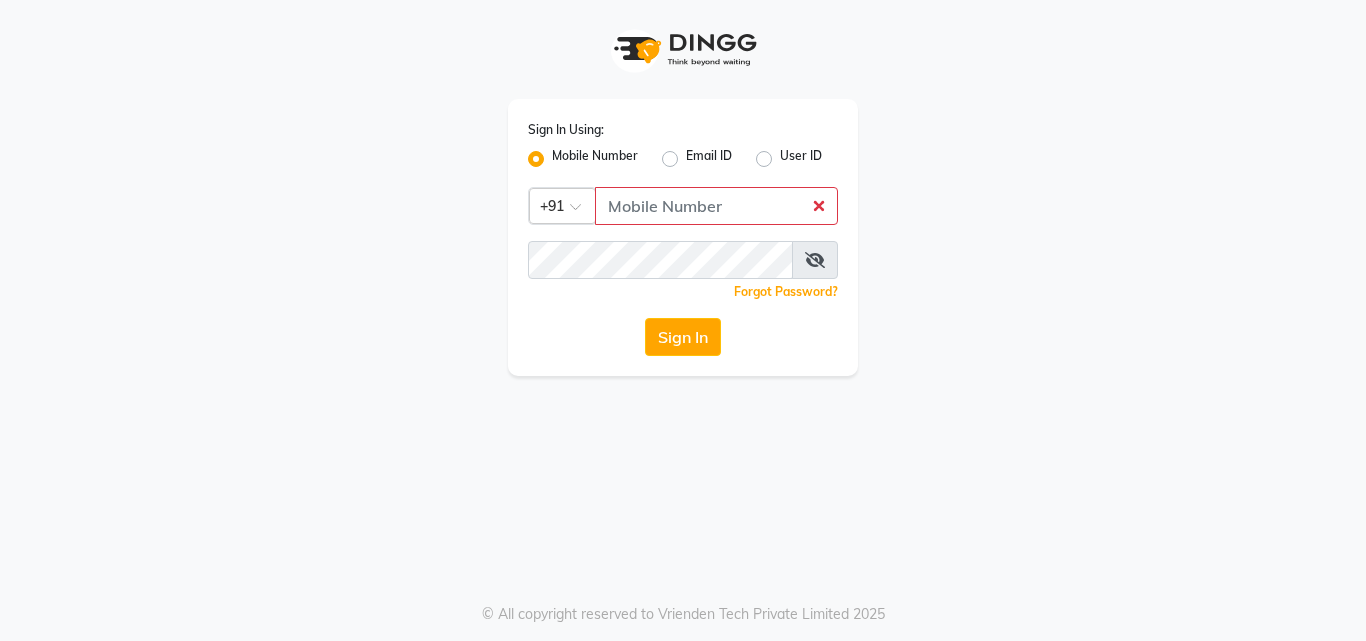 click on "Sign In Using: Mobile Number Email ID User ID Country Code × +91  Remember me Forgot Password?  Sign In" 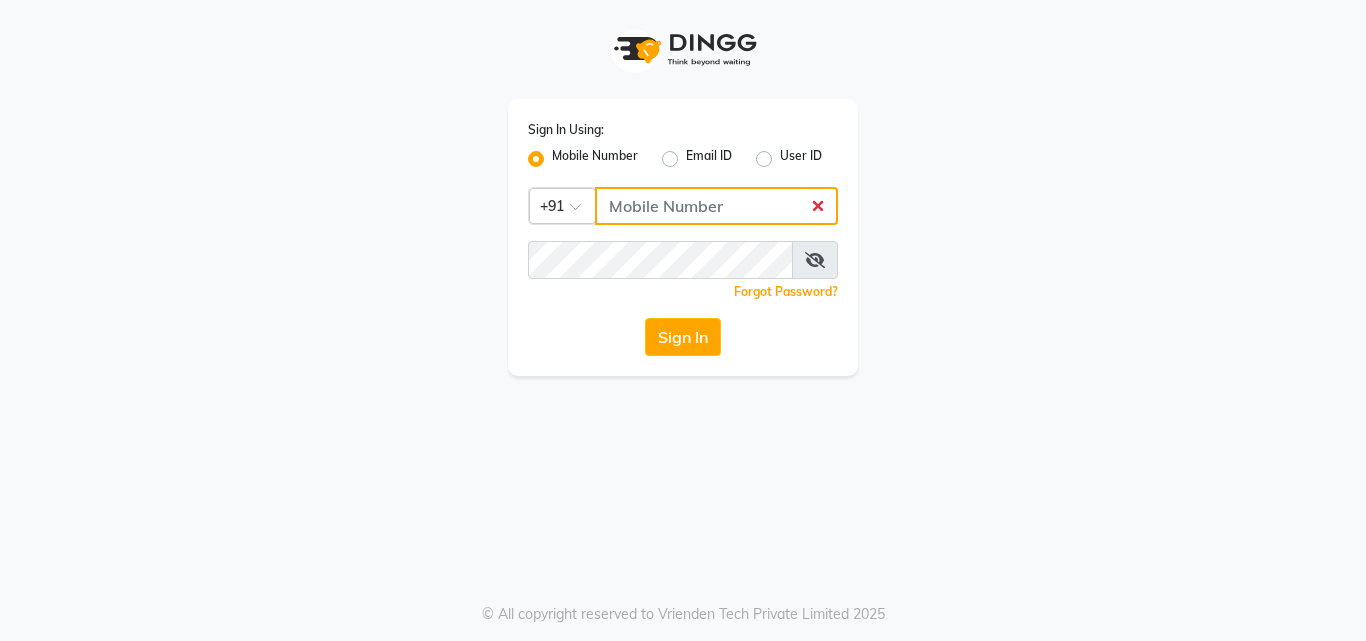 click 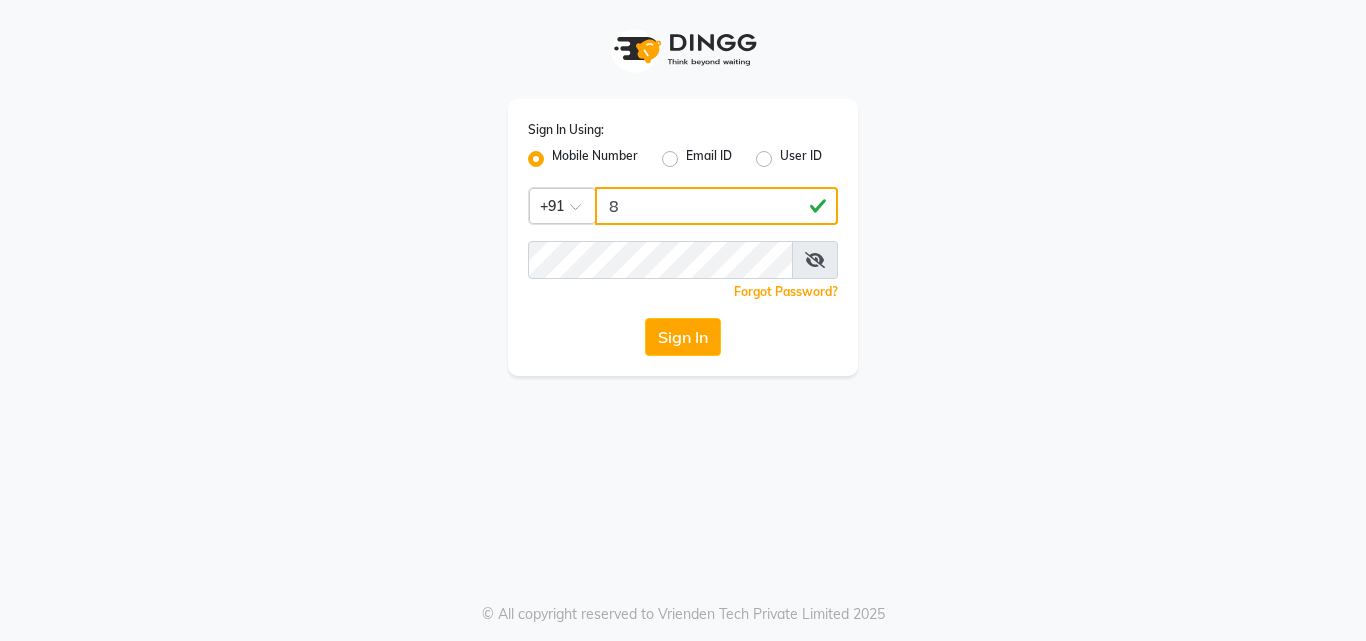 type 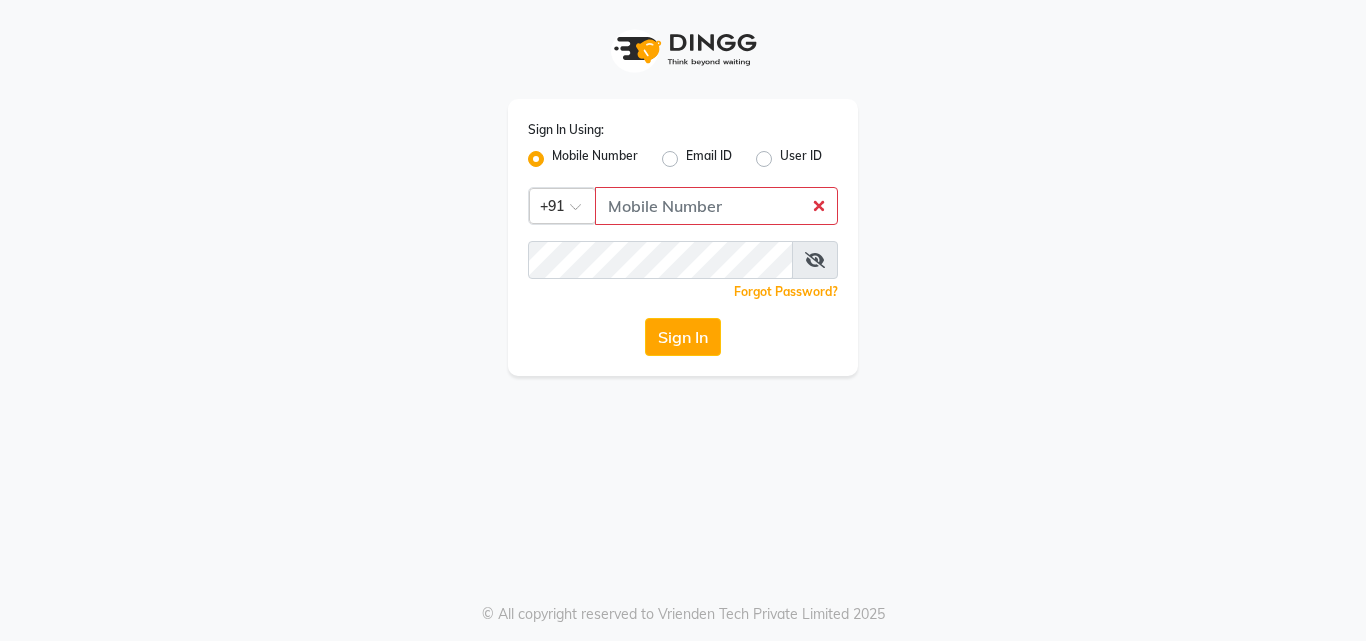 click on "User ID" 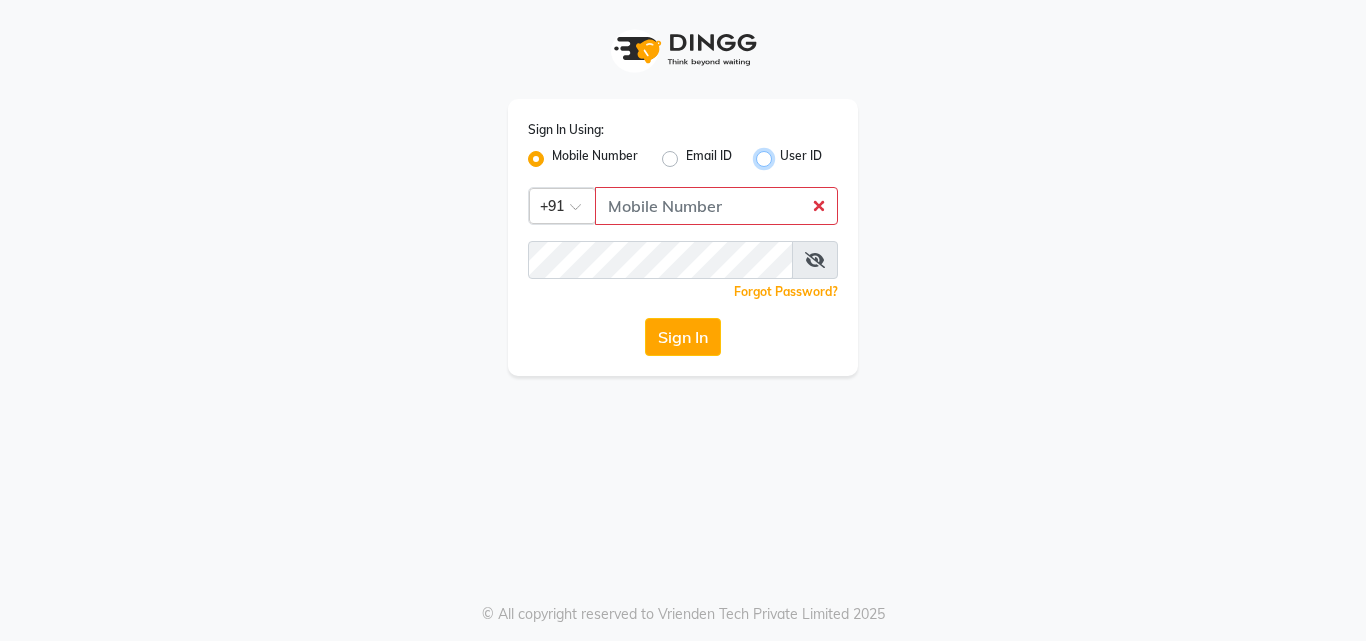 radio on "true" 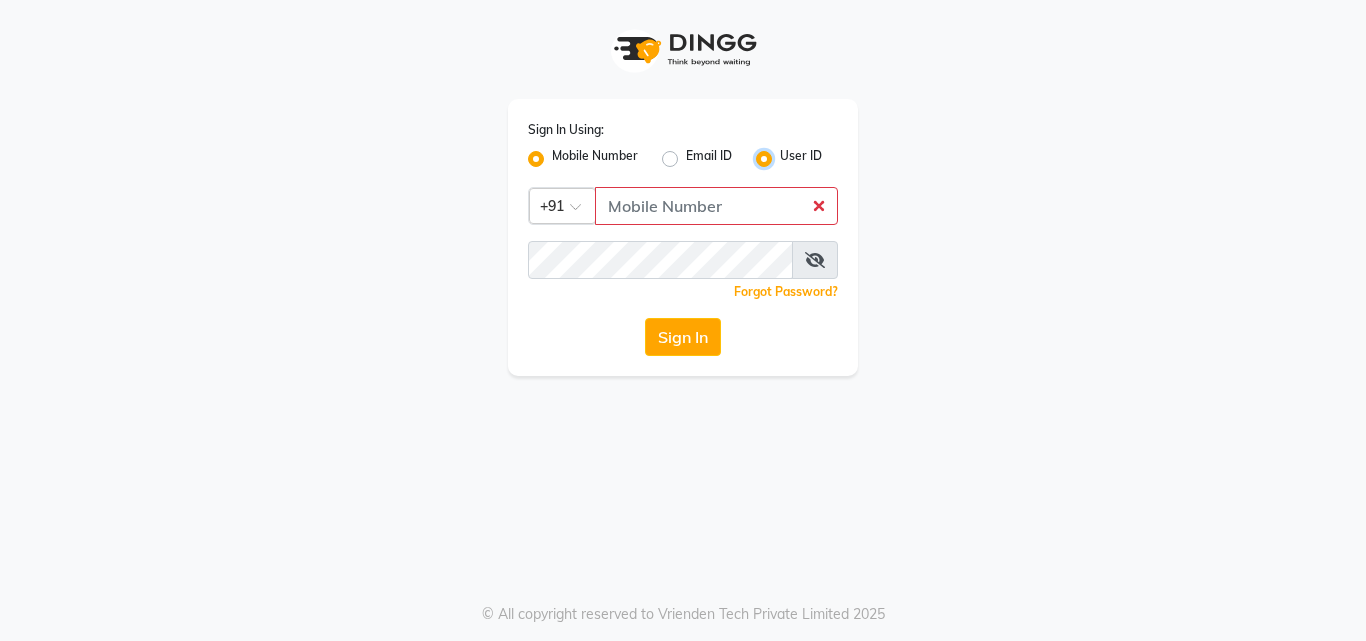 radio on "false" 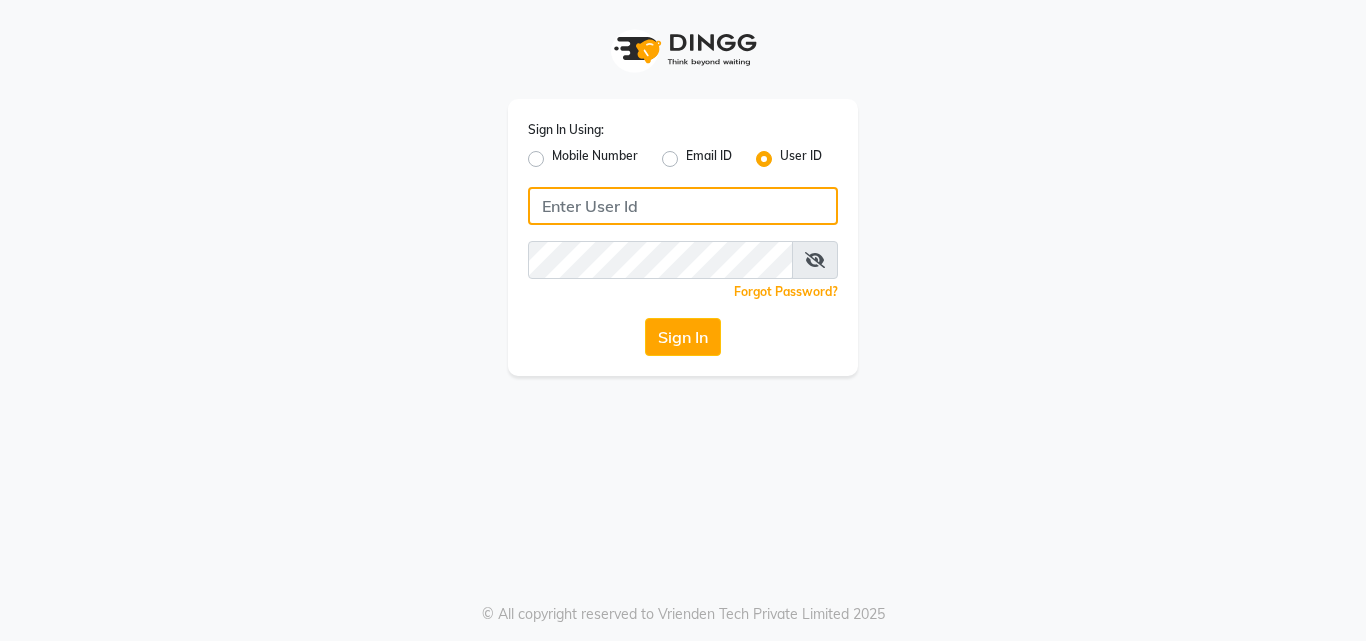 click 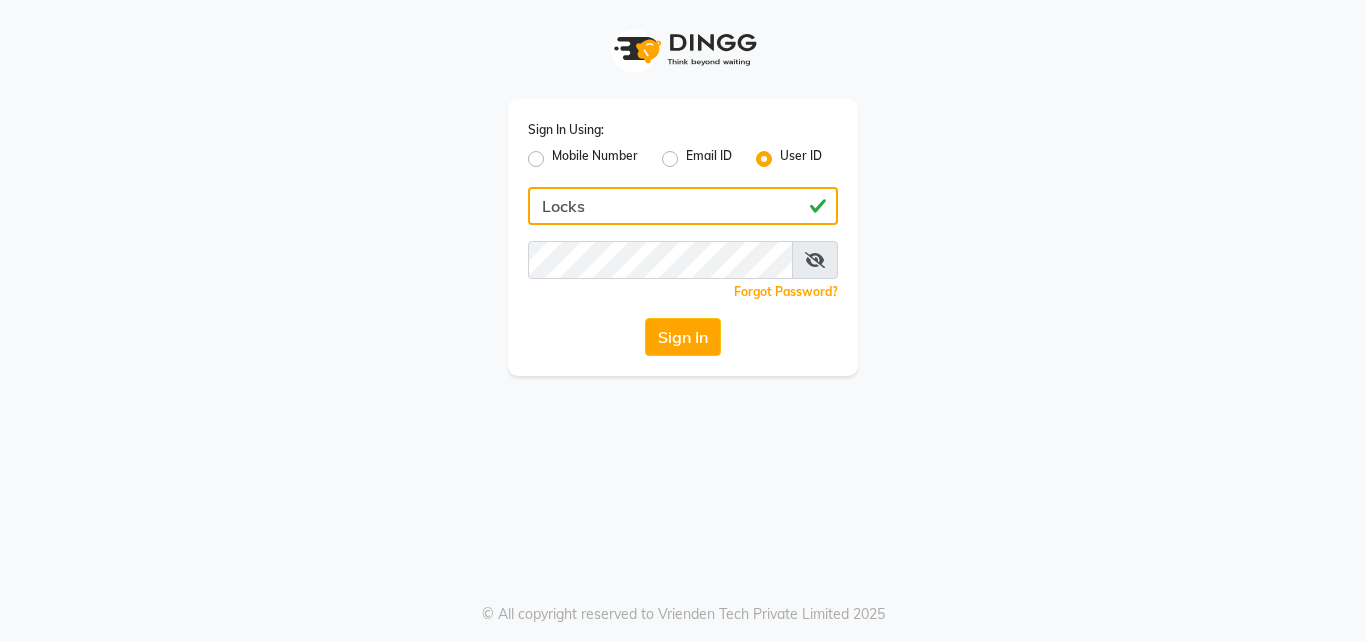 type on "Locks" 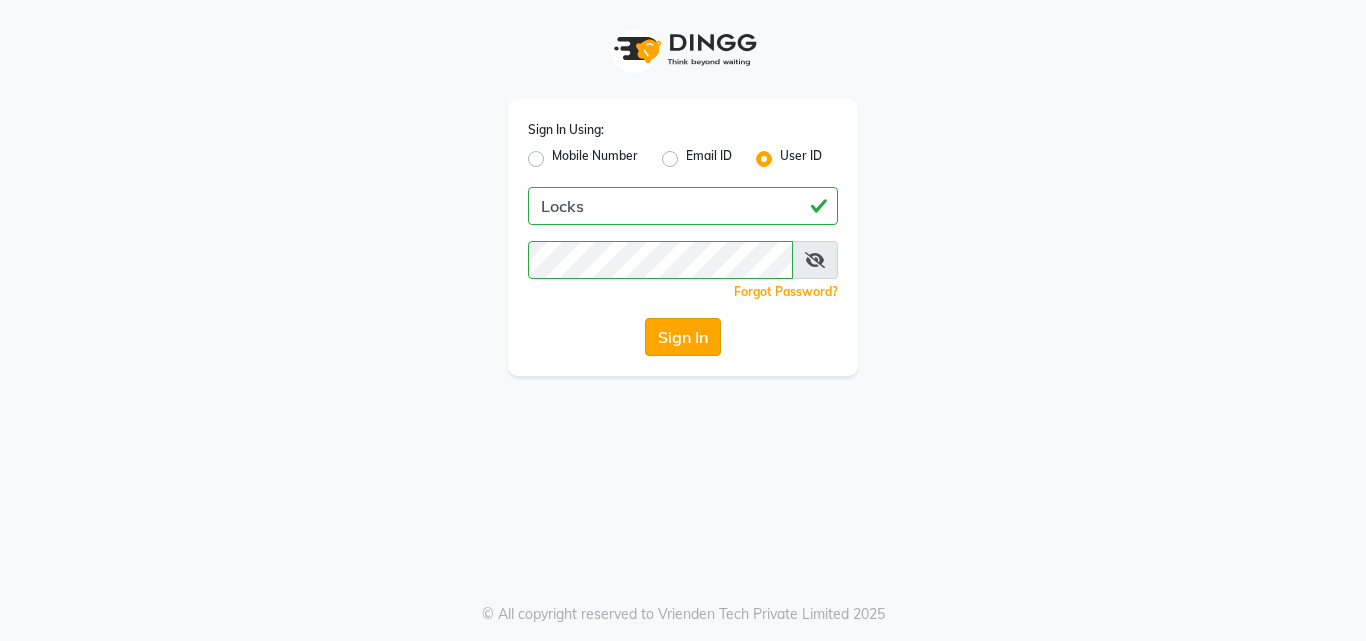 drag, startPoint x: 670, startPoint y: 314, endPoint x: 676, endPoint y: 329, distance: 16.155495 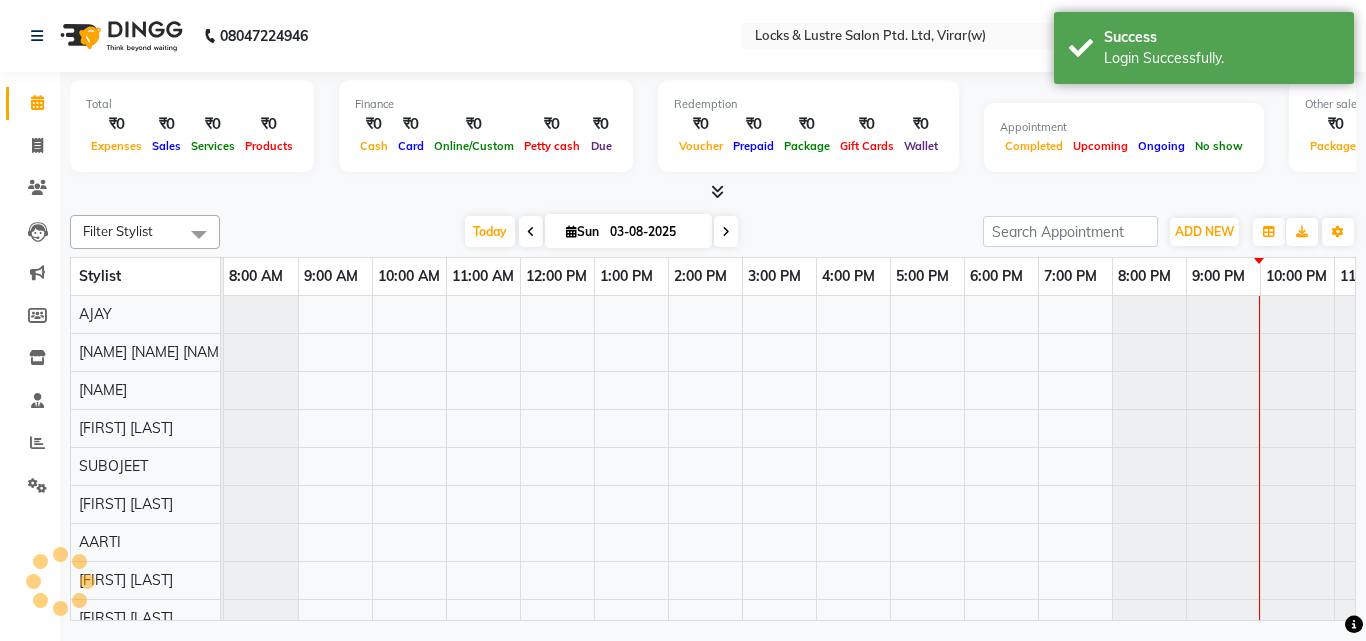 scroll, scrollTop: 0, scrollLeft: 0, axis: both 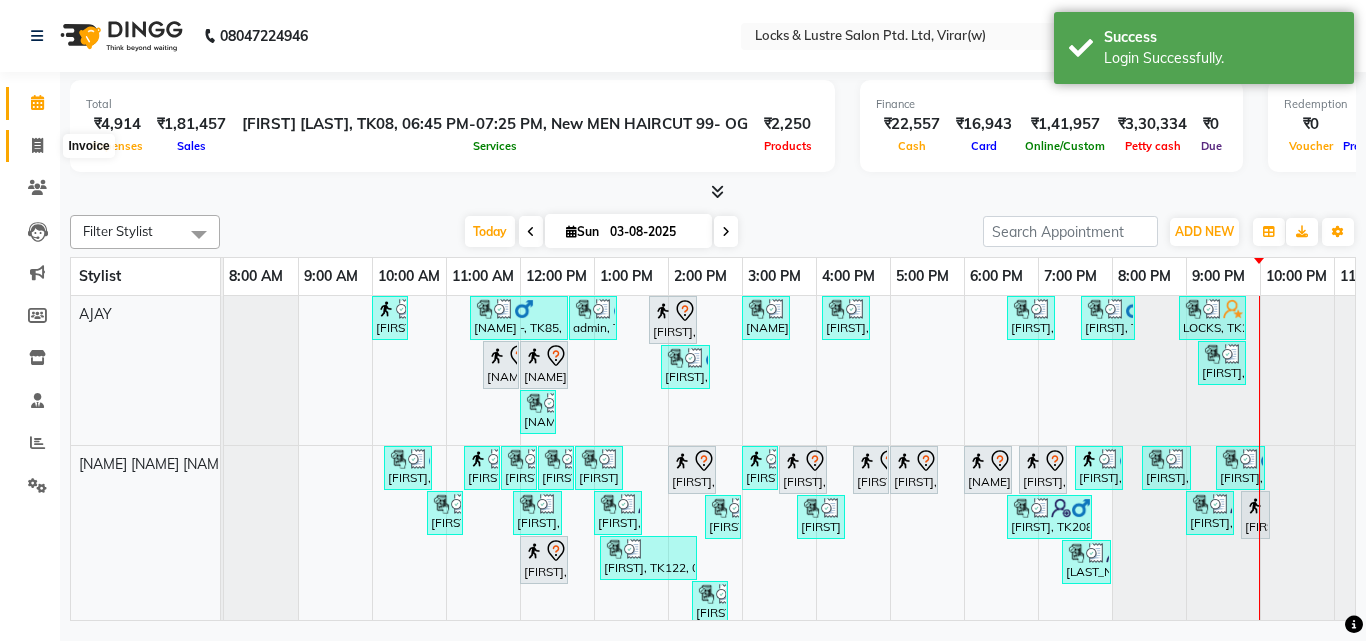 click 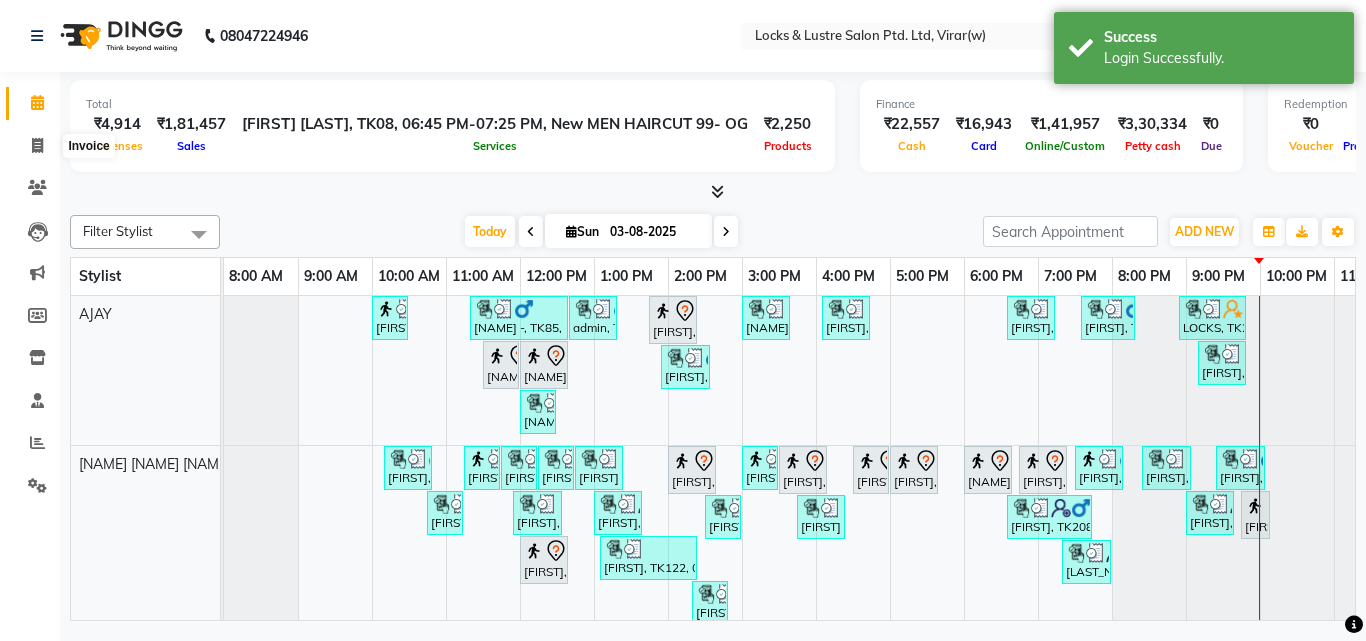 select on "5944" 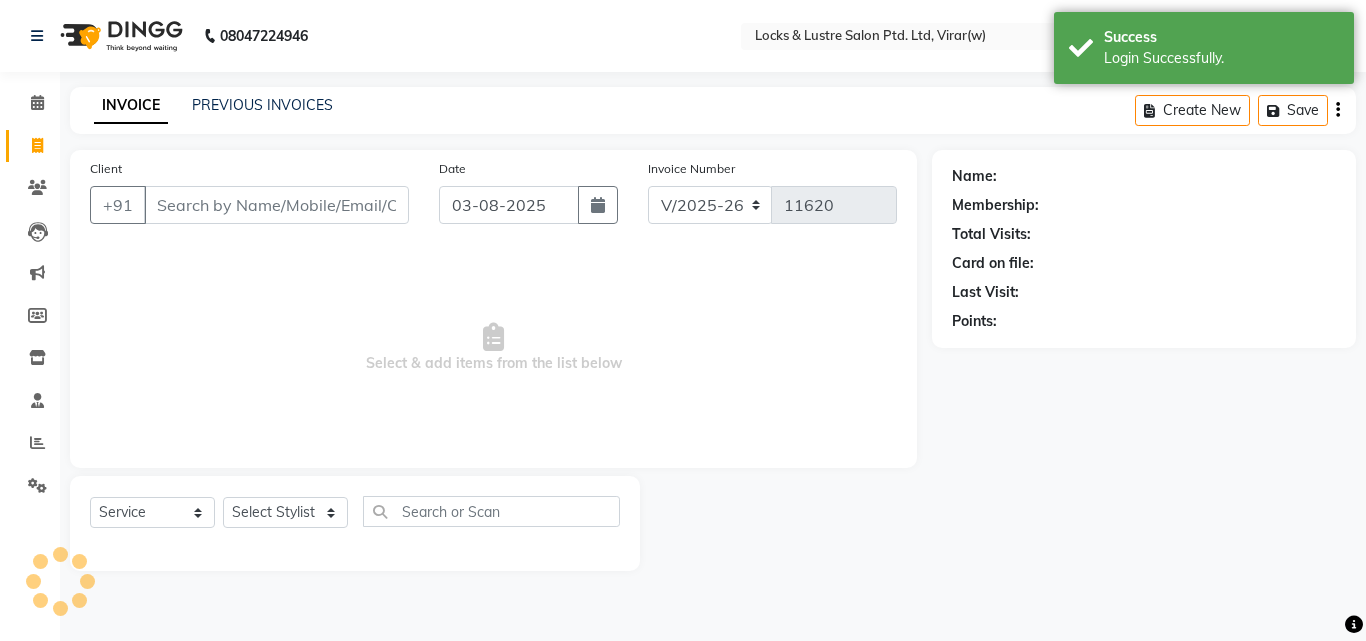 click on "Client" at bounding box center [276, 205] 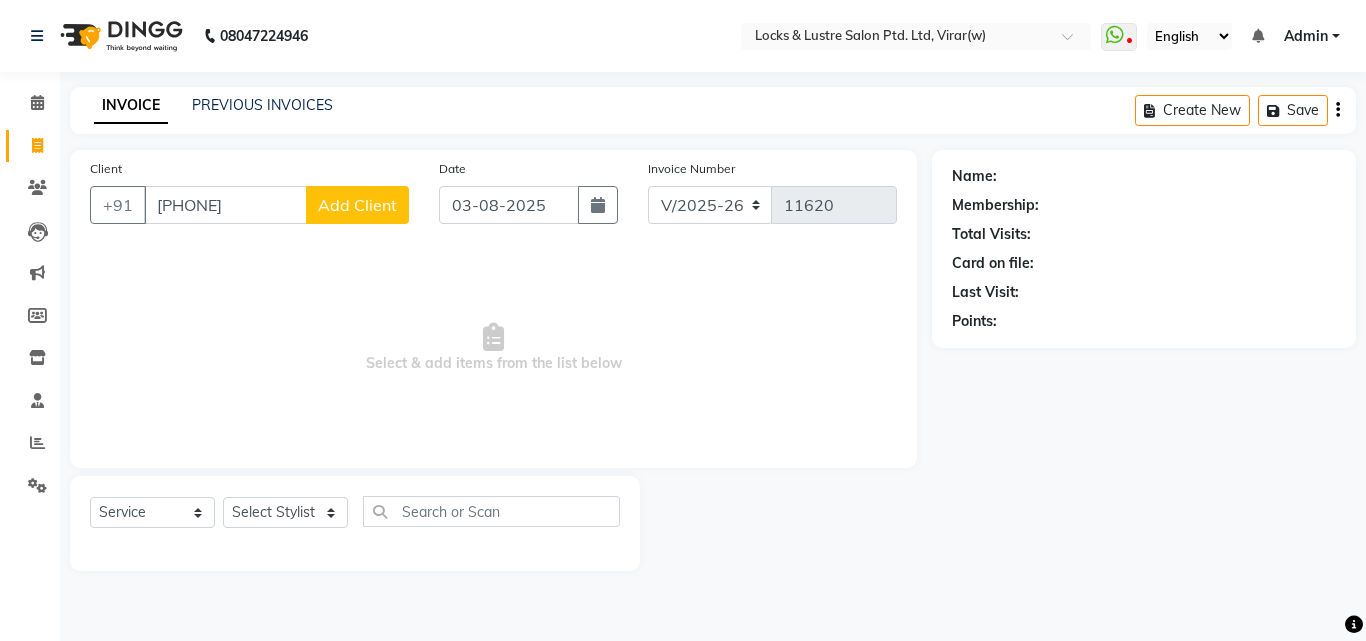 drag, startPoint x: 284, startPoint y: 206, endPoint x: 0, endPoint y: 242, distance: 286.27258 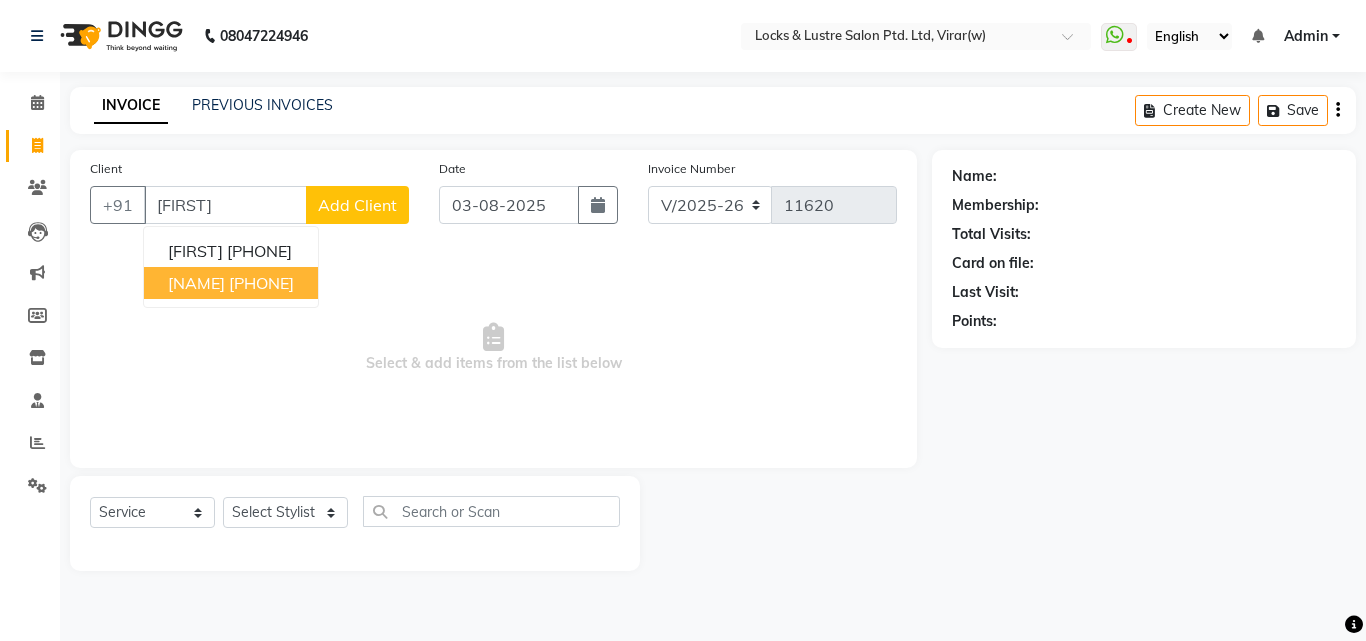 click on "[NAME]" at bounding box center (196, 283) 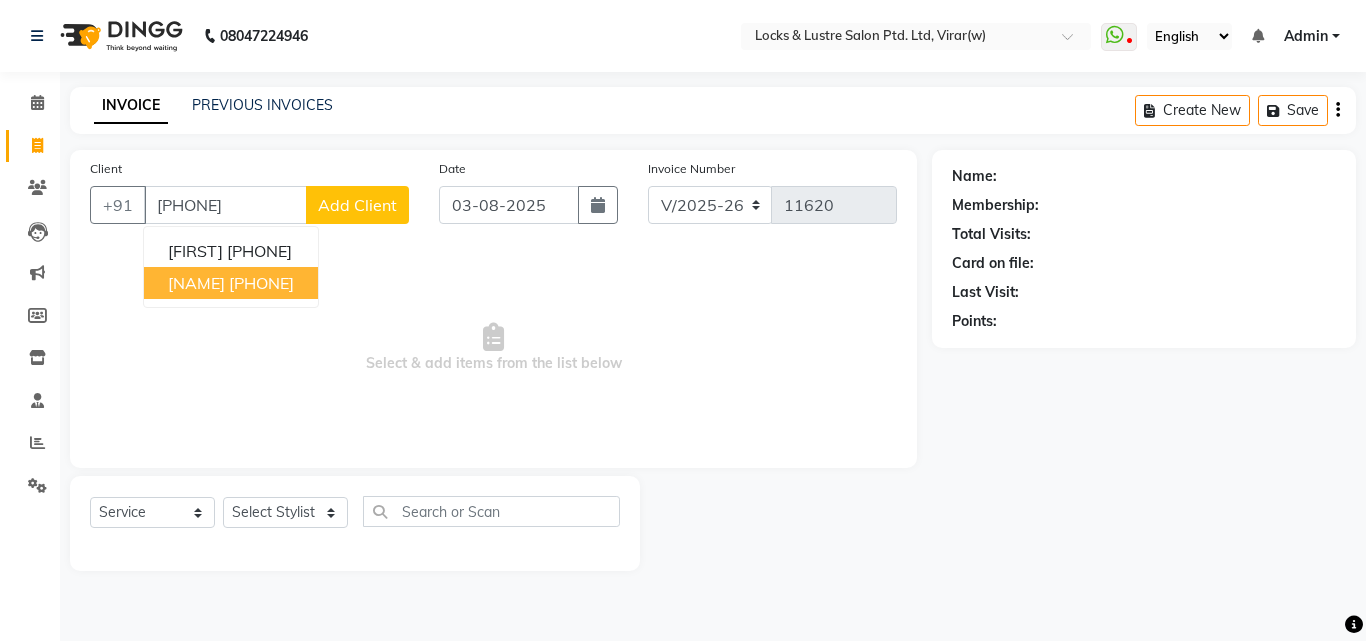 type on "[PHONE]" 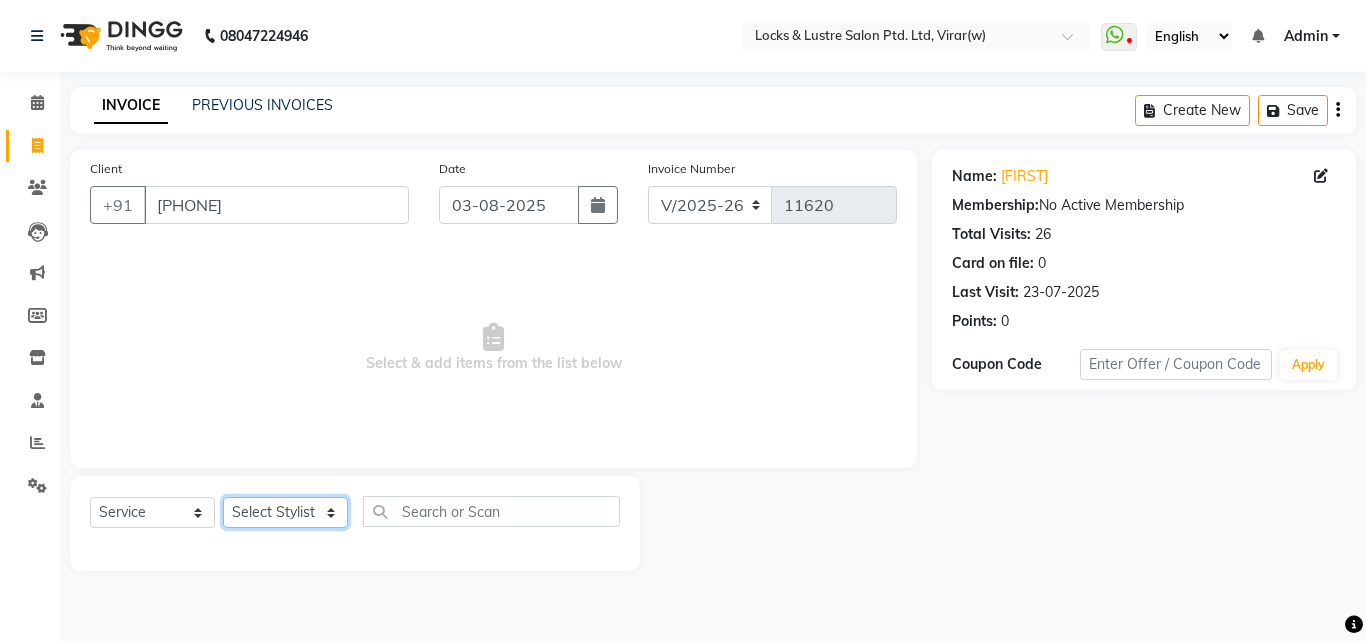 click on "Select Stylist AARTI Abdul Khan Adil Admin AJAY akash mathekar AKASH NHAVI ANUSHKA Ashwini Sawant BEAUTY DUMMY BHARGAVI dharmendra Hair Dummy harshita shahu IBRAHIM SALMANI KUNAL  THAKUR  mani pedi dummy Moh Akhtar Ali Shaikh MOH HASHIM NABI Nail dummy Naushad Ahmad payal Pinky pranali Priti RACHNA PAWAR Raj tambe RAKESH SHARMA RAKHI CHOUBE sakshi sapna jha SAROJ THAKUR shiva thakur Smita lade SONU KUMAR SUBOJEET supriya SUSHMA  SAKPAL Suvarna yadav UZMA" 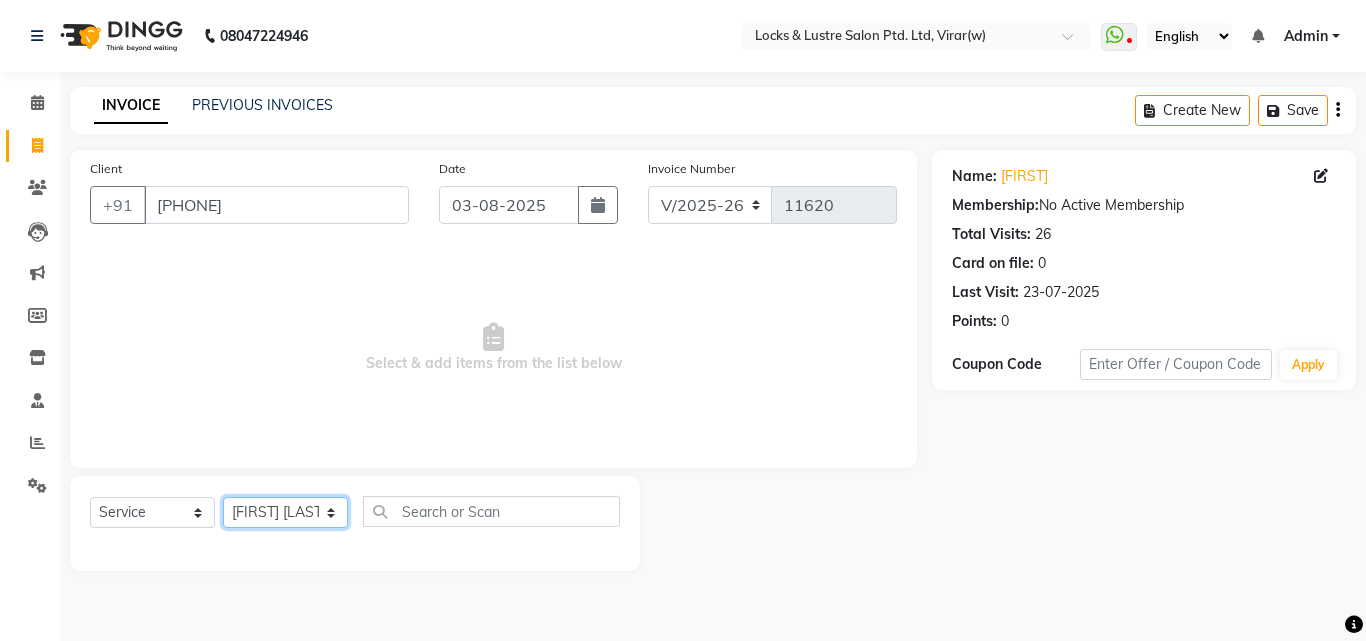 click on "Select Stylist AARTI Abdul Khan Adil Admin AJAY akash mathekar AKASH NHAVI ANUSHKA Ashwini Sawant BEAUTY DUMMY BHARGAVI dharmendra Hair Dummy harshita shahu IBRAHIM SALMANI KUNAL  THAKUR  mani pedi dummy Moh Akhtar Ali Shaikh MOH HASHIM NABI Nail dummy Naushad Ahmad payal Pinky pranali Priti RACHNA PAWAR Raj tambe RAKESH SHARMA RAKHI CHOUBE sakshi sapna jha SAROJ THAKUR shiva thakur Smita lade SONU KUMAR SUBOJEET supriya SUSHMA  SAKPAL Suvarna yadav UZMA" 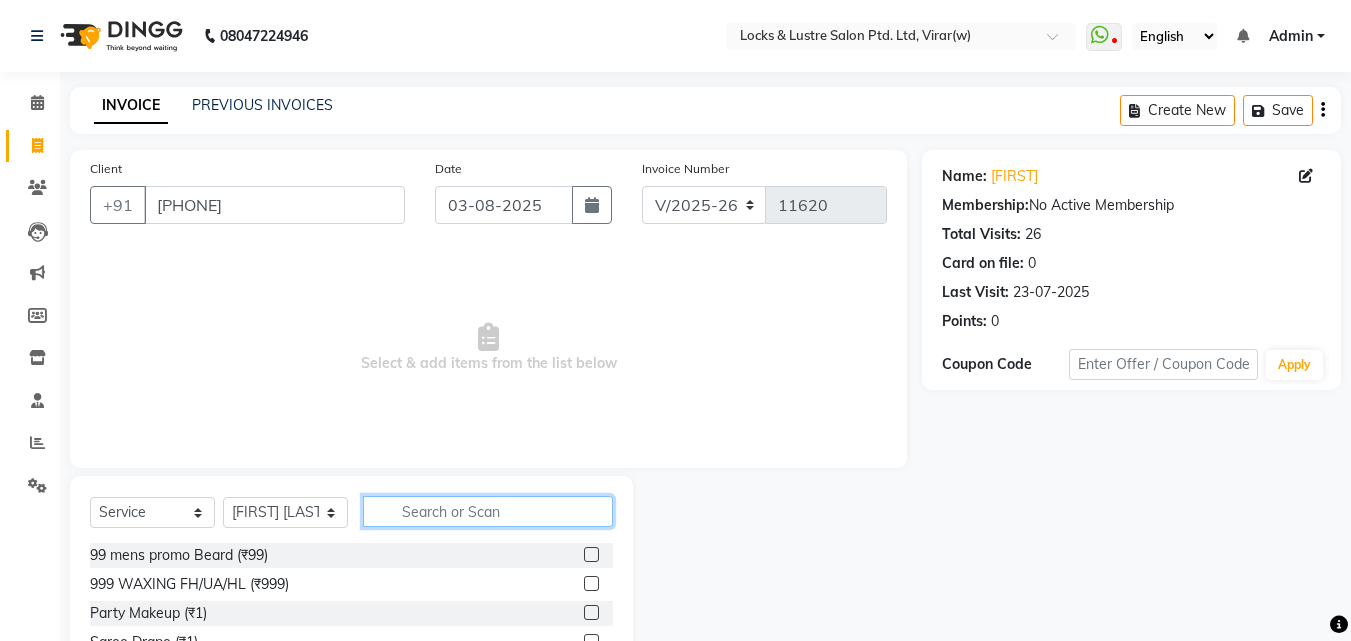 click 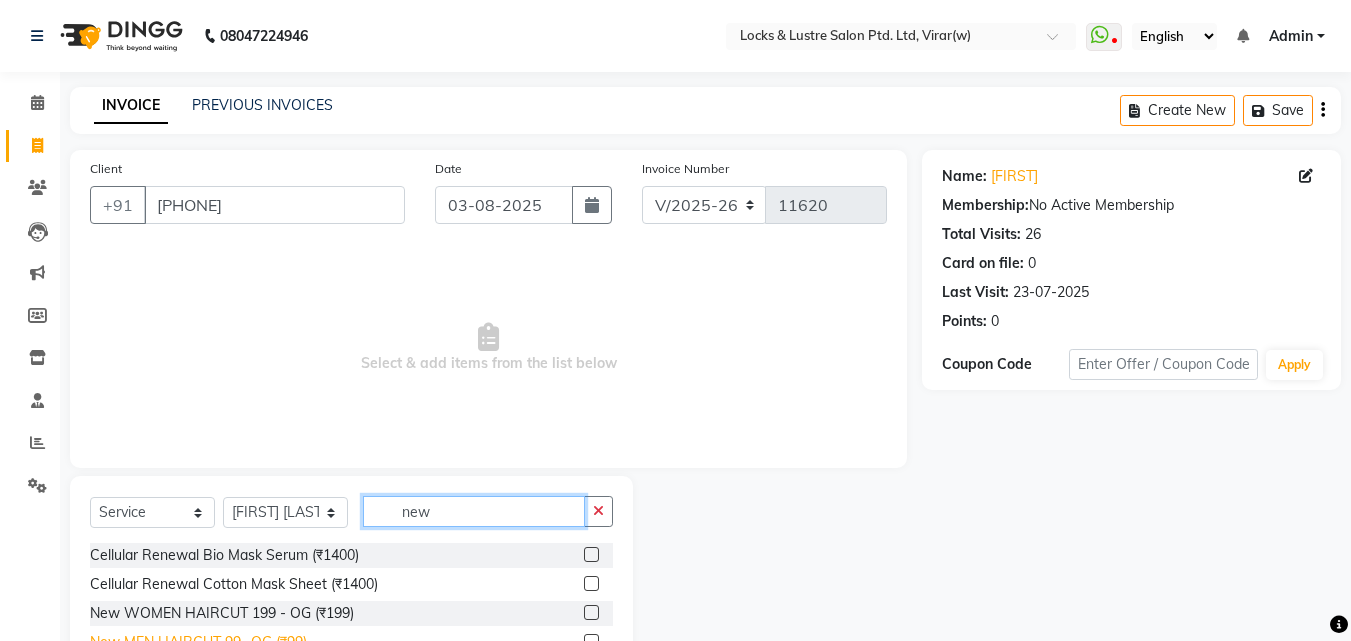 scroll, scrollTop: 100, scrollLeft: 0, axis: vertical 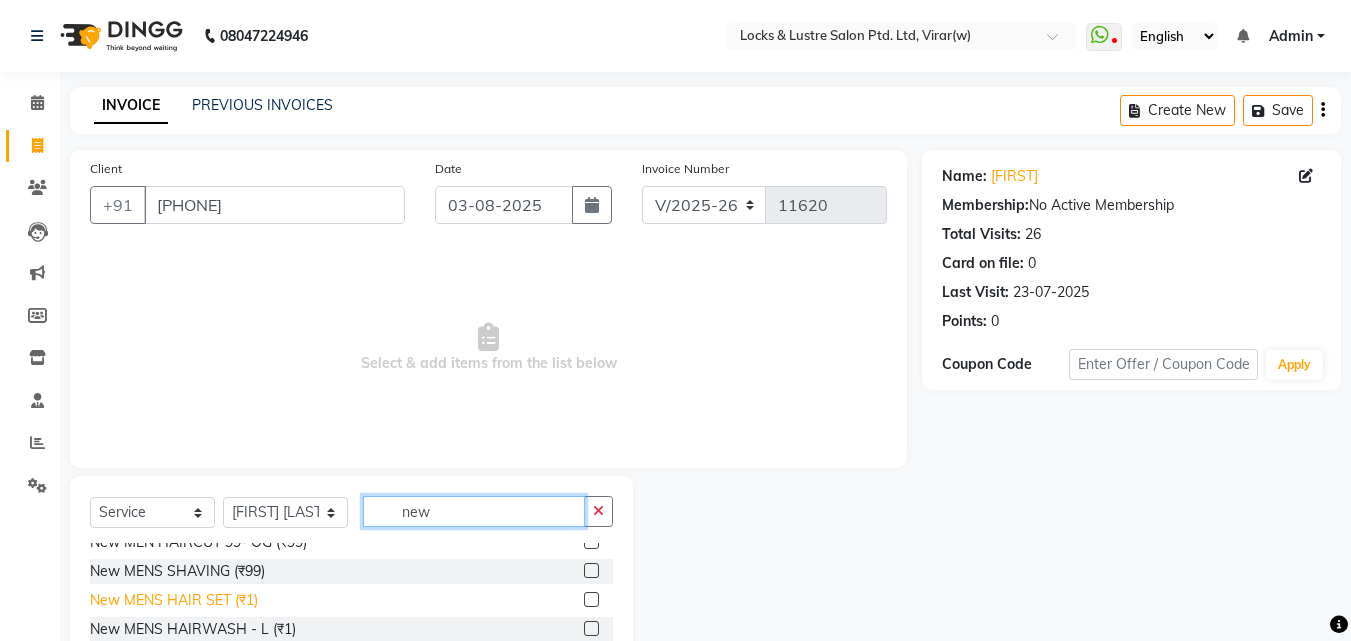 type on "new" 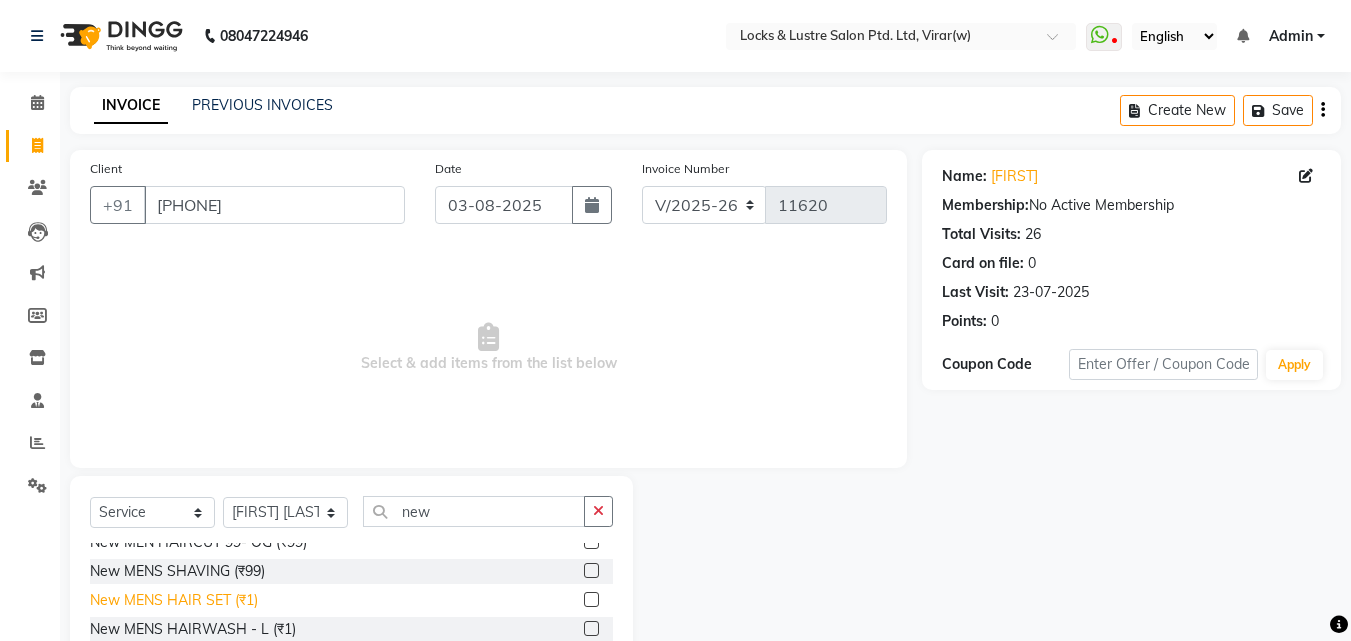 click on "New MENS HAIR SET (₹1)" 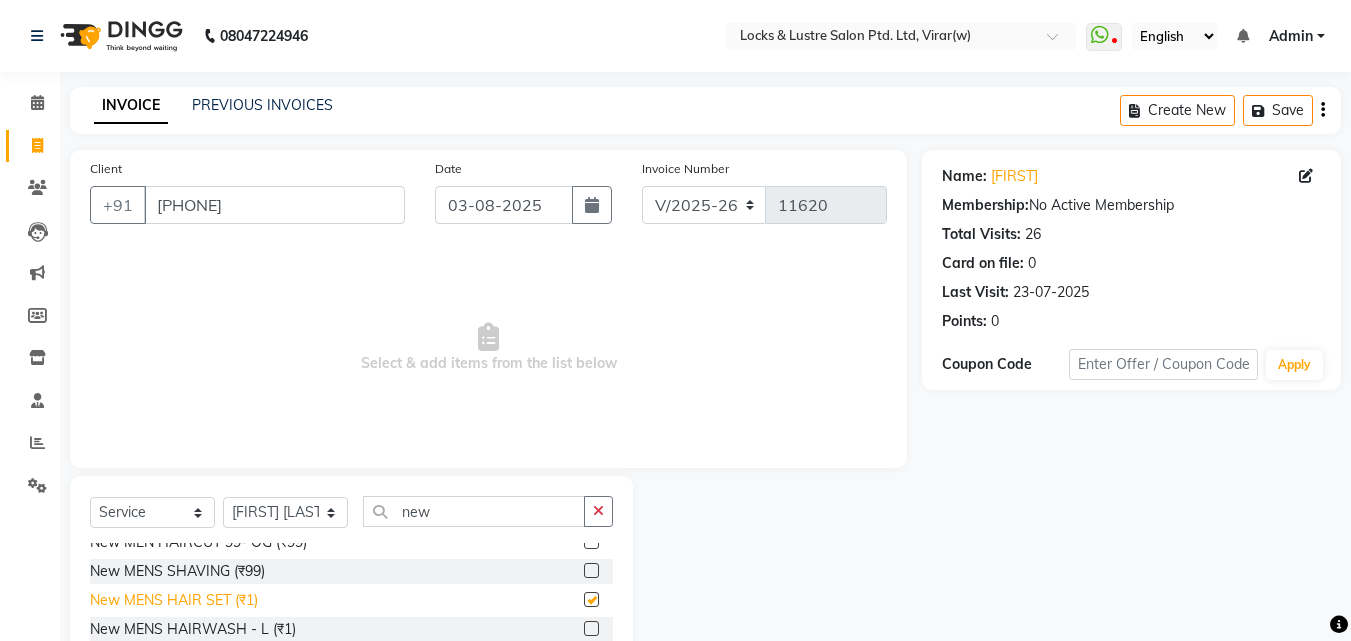 checkbox on "false" 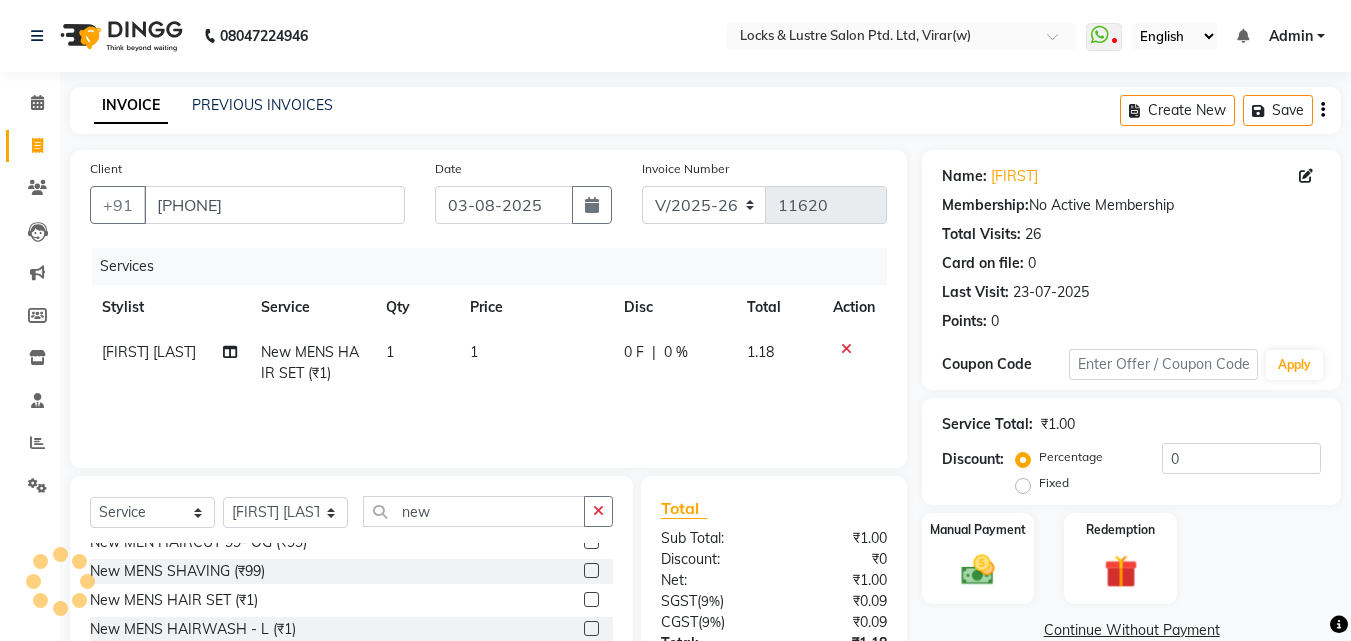 drag, startPoint x: 534, startPoint y: 337, endPoint x: 556, endPoint y: 340, distance: 22.203604 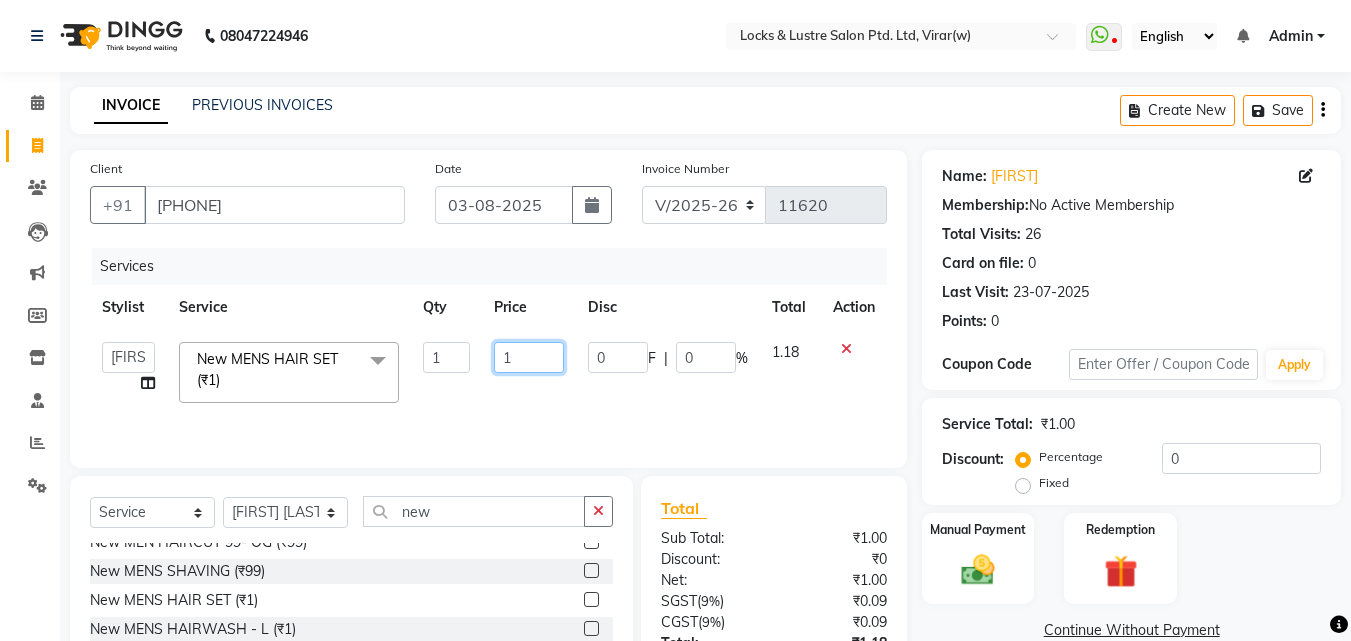 click on "1" 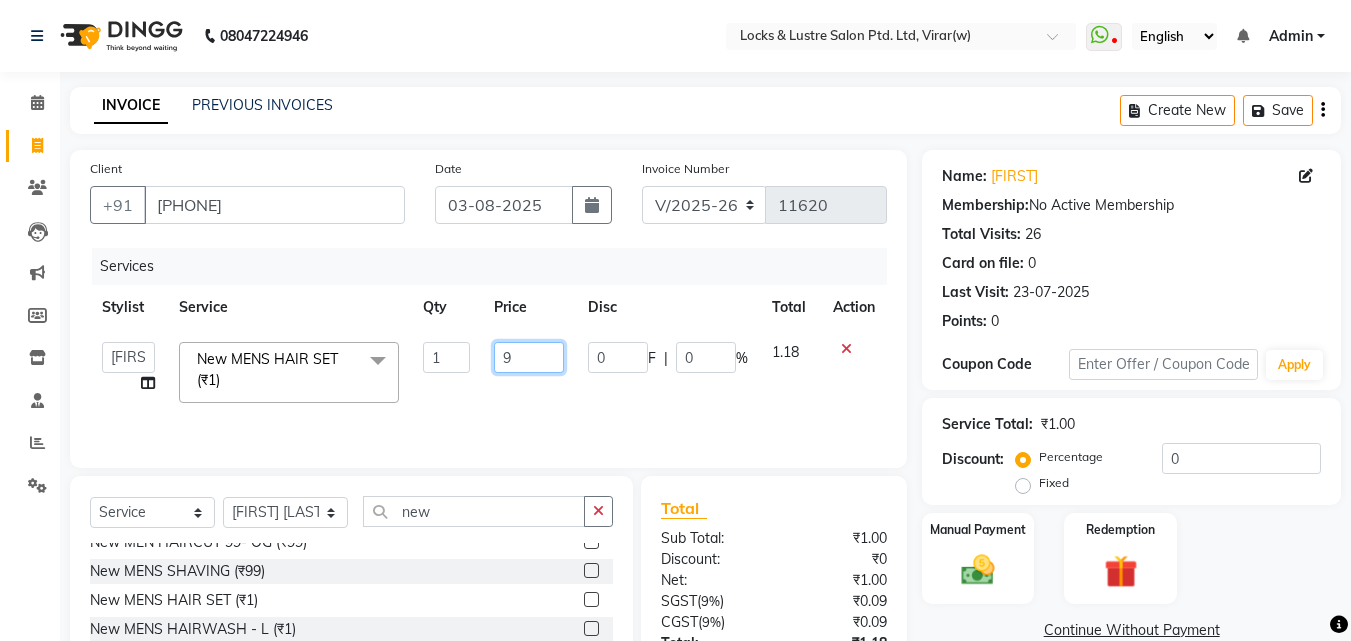 type on "99" 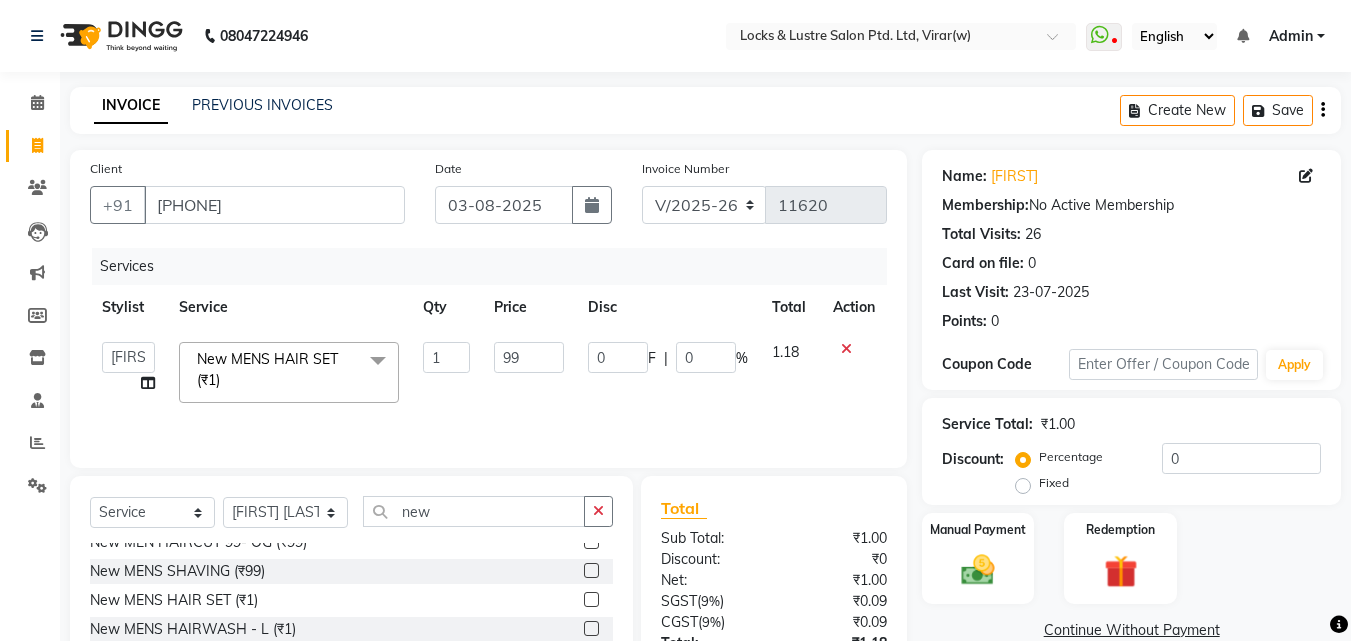 click on "Manual Payment Redemption" 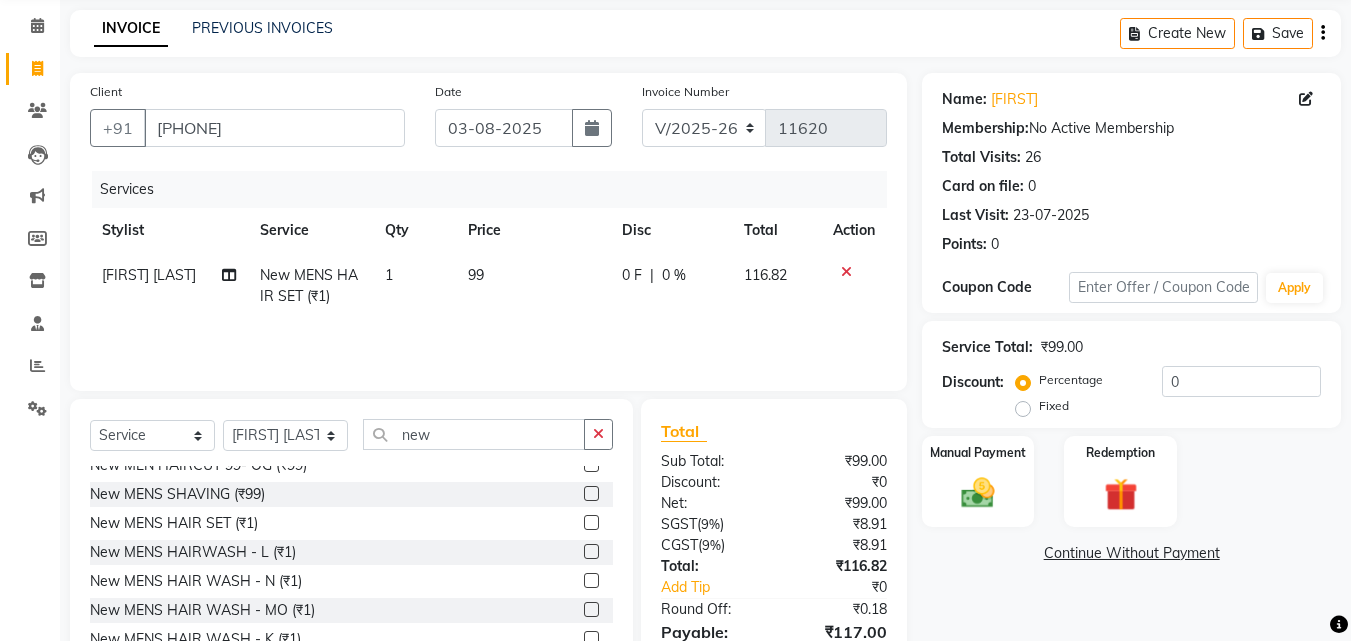 scroll, scrollTop: 180, scrollLeft: 0, axis: vertical 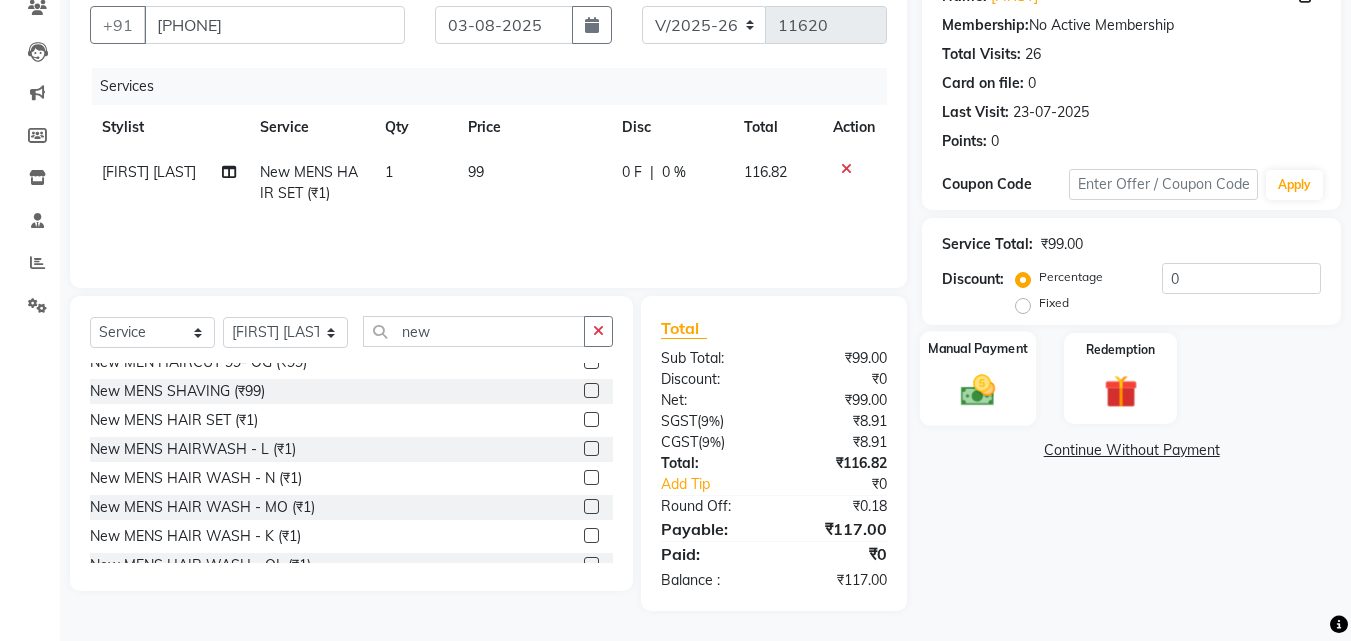 click 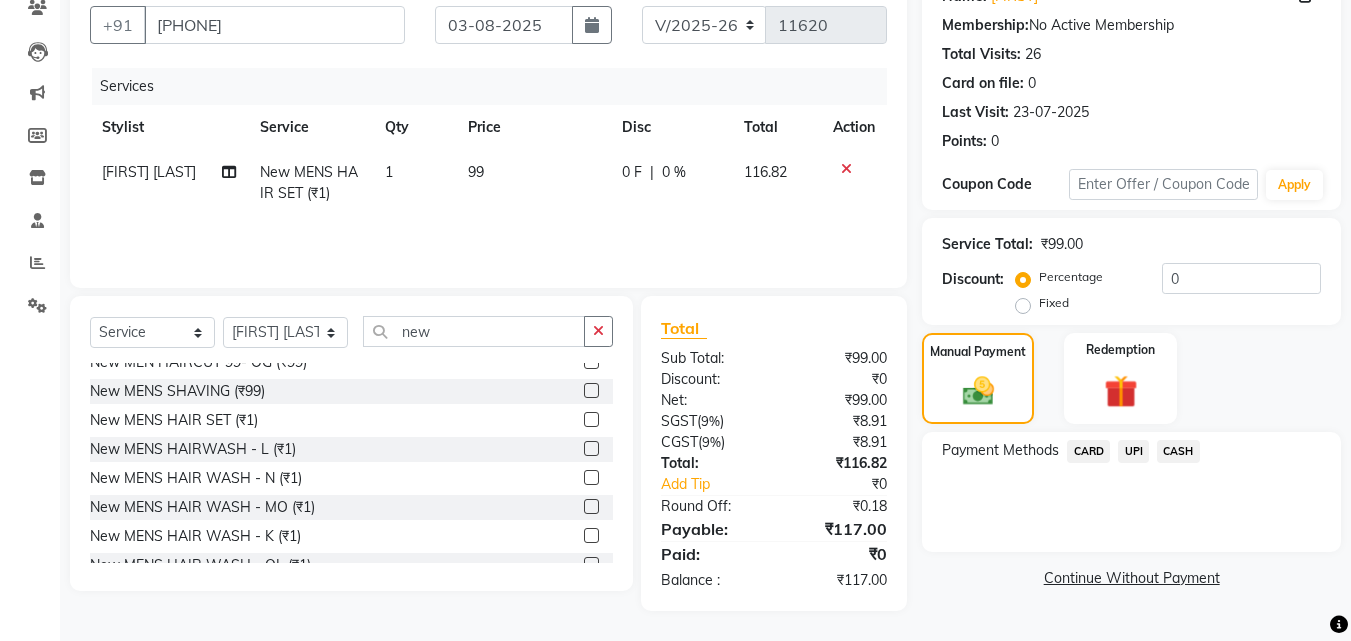 click on "CASH" 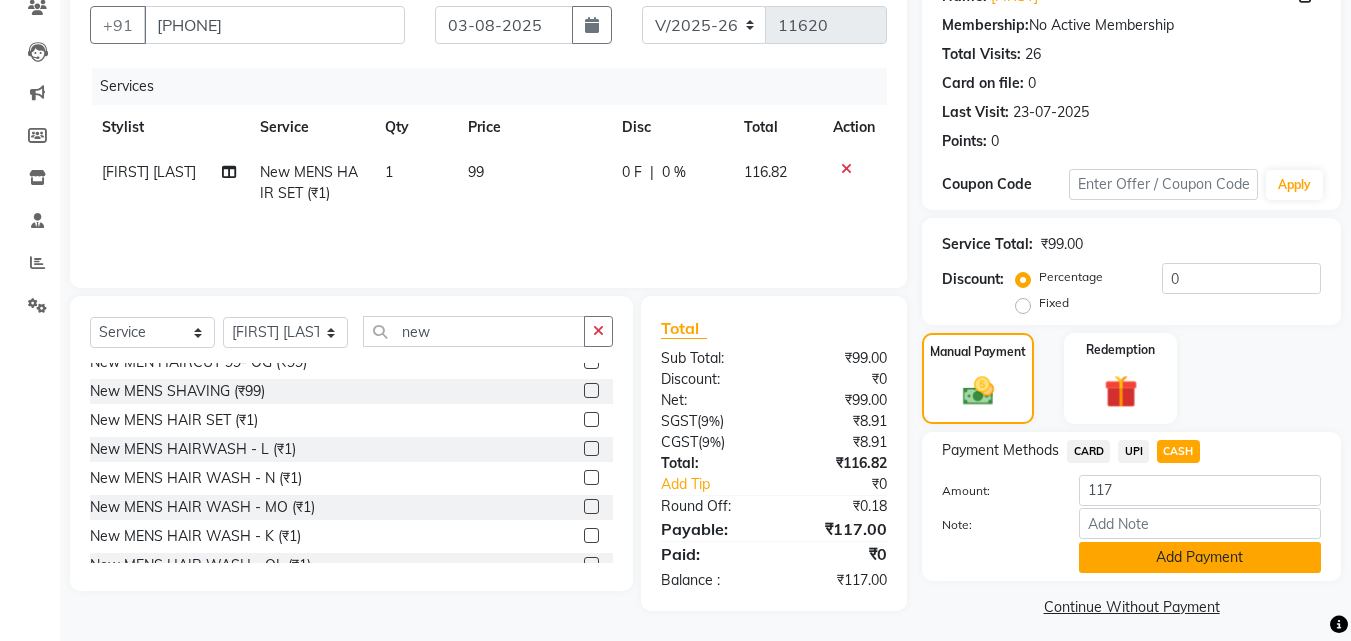 click on "Add Payment" 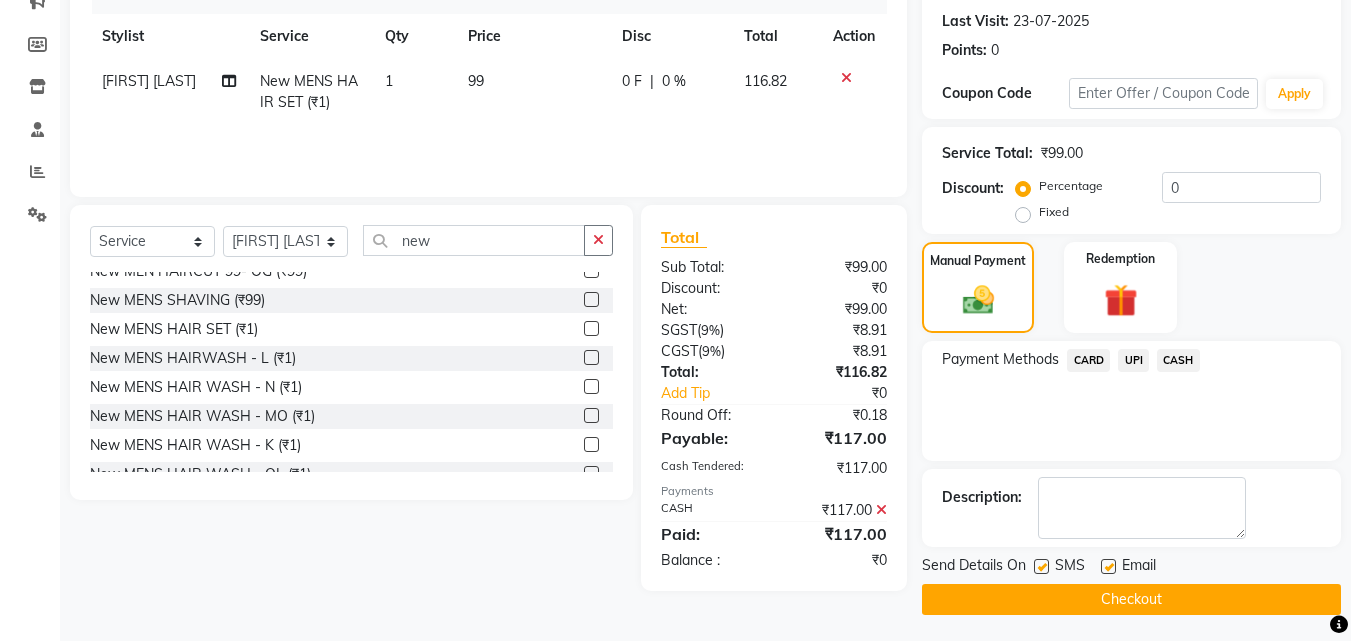 scroll, scrollTop: 275, scrollLeft: 0, axis: vertical 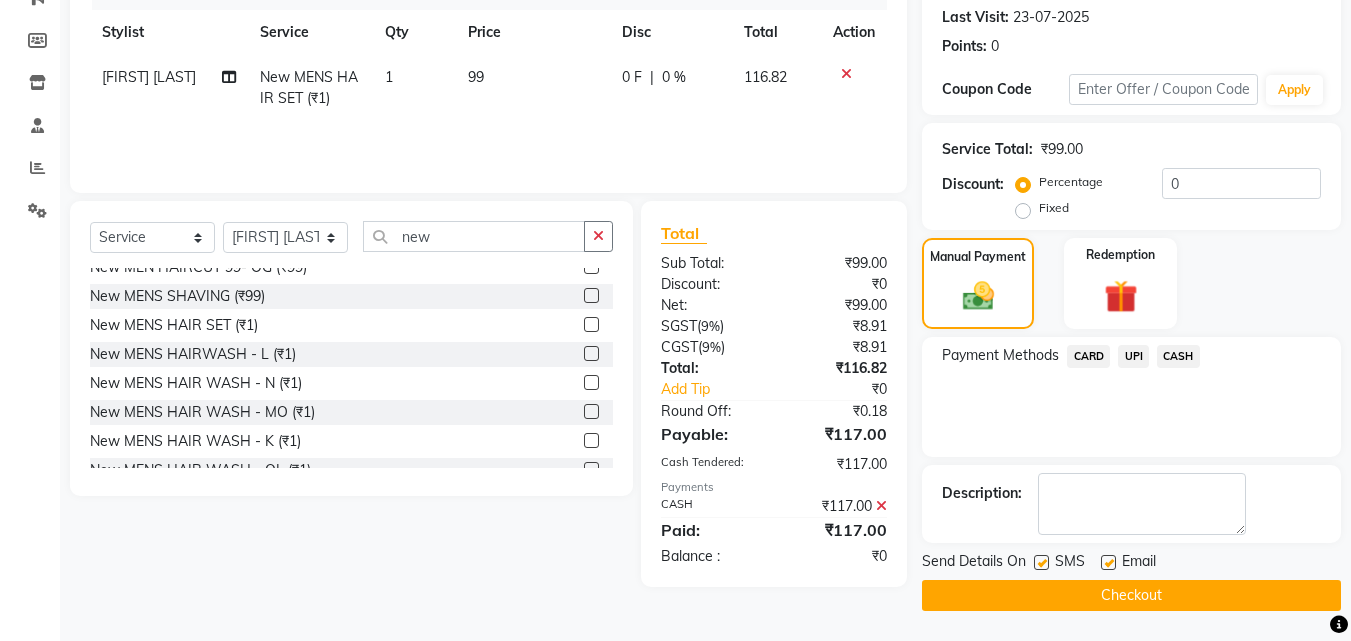 click on "Checkout" 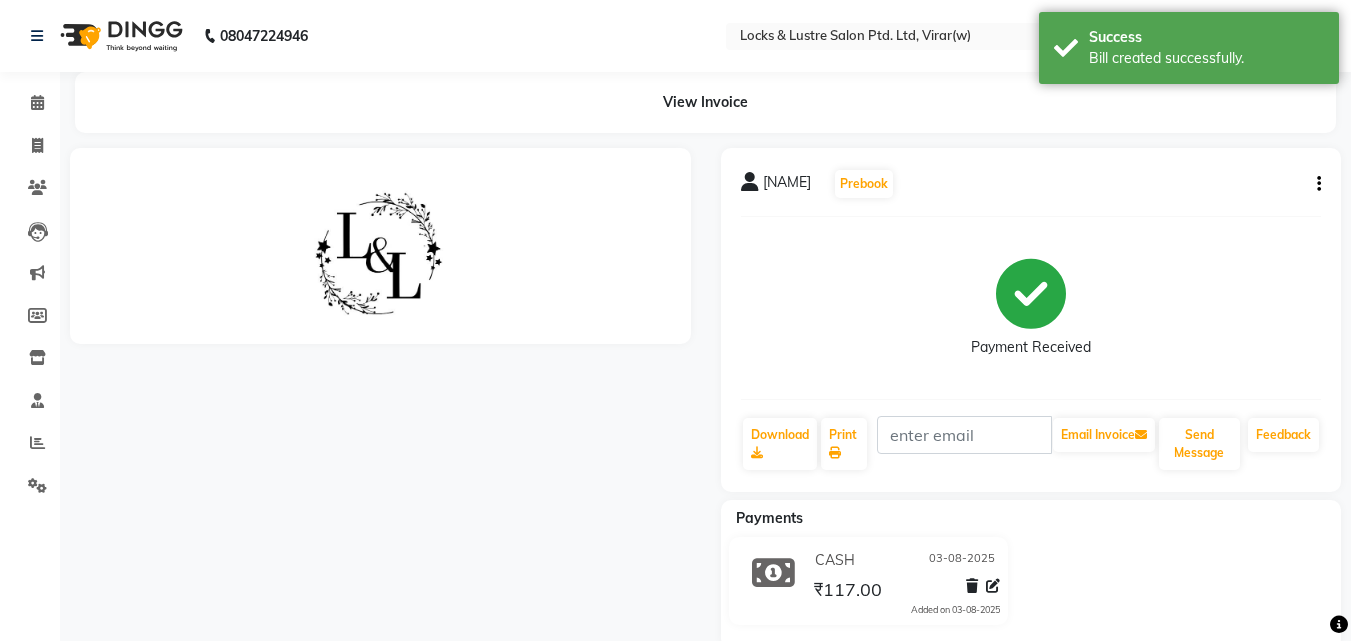 scroll, scrollTop: 0, scrollLeft: 0, axis: both 